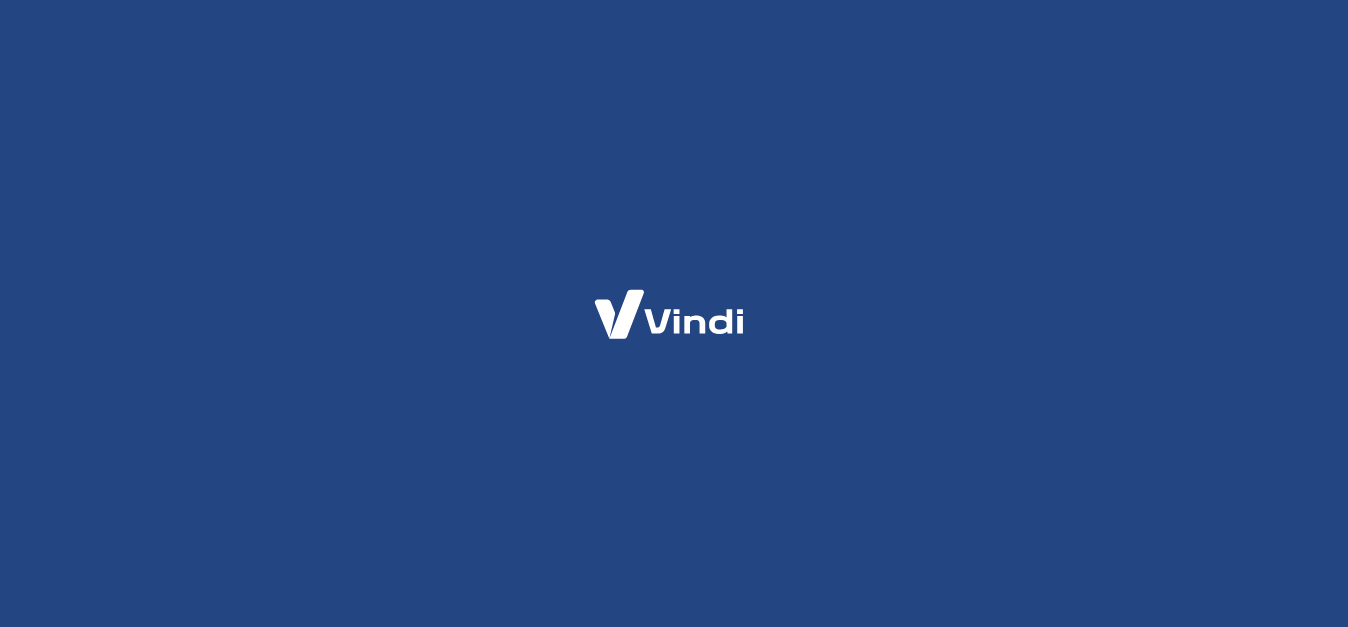 scroll, scrollTop: 0, scrollLeft: 0, axis: both 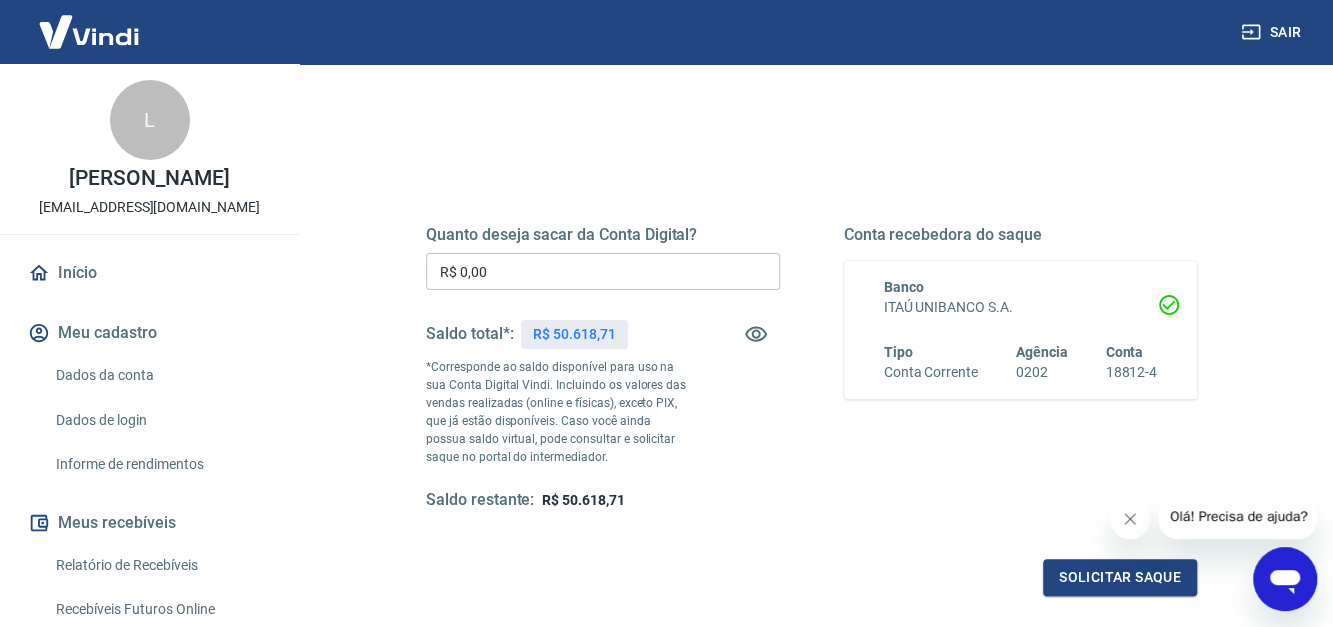 click 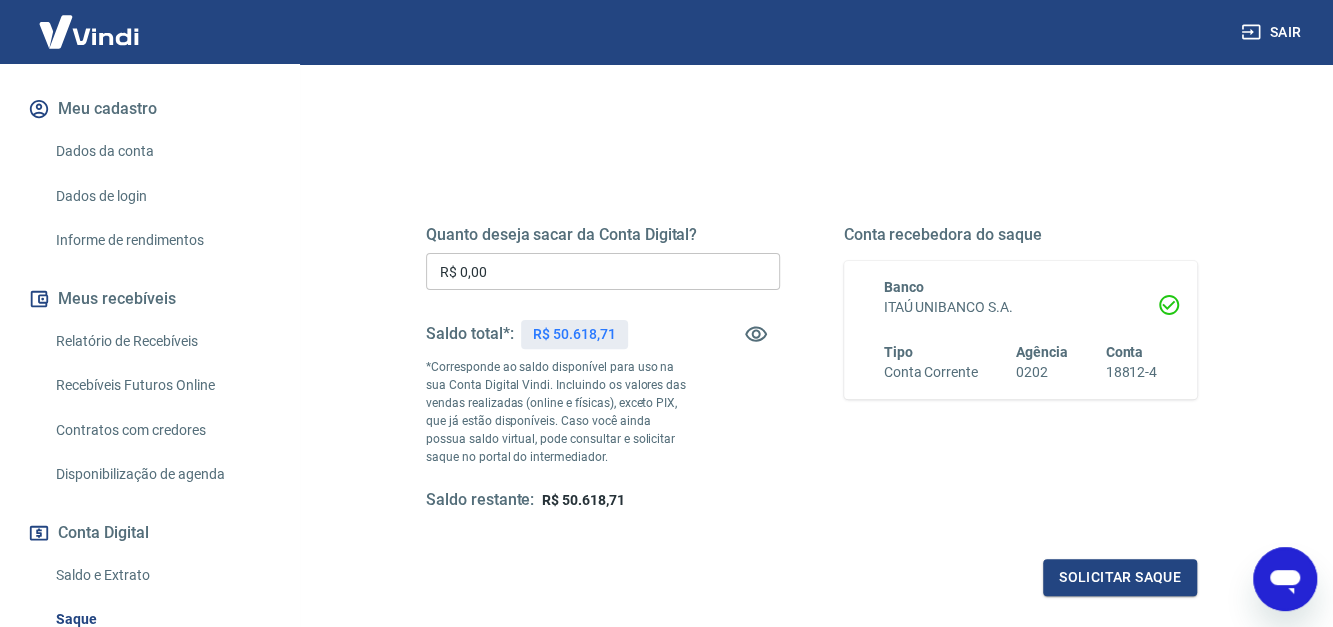 scroll, scrollTop: 257, scrollLeft: 0, axis: vertical 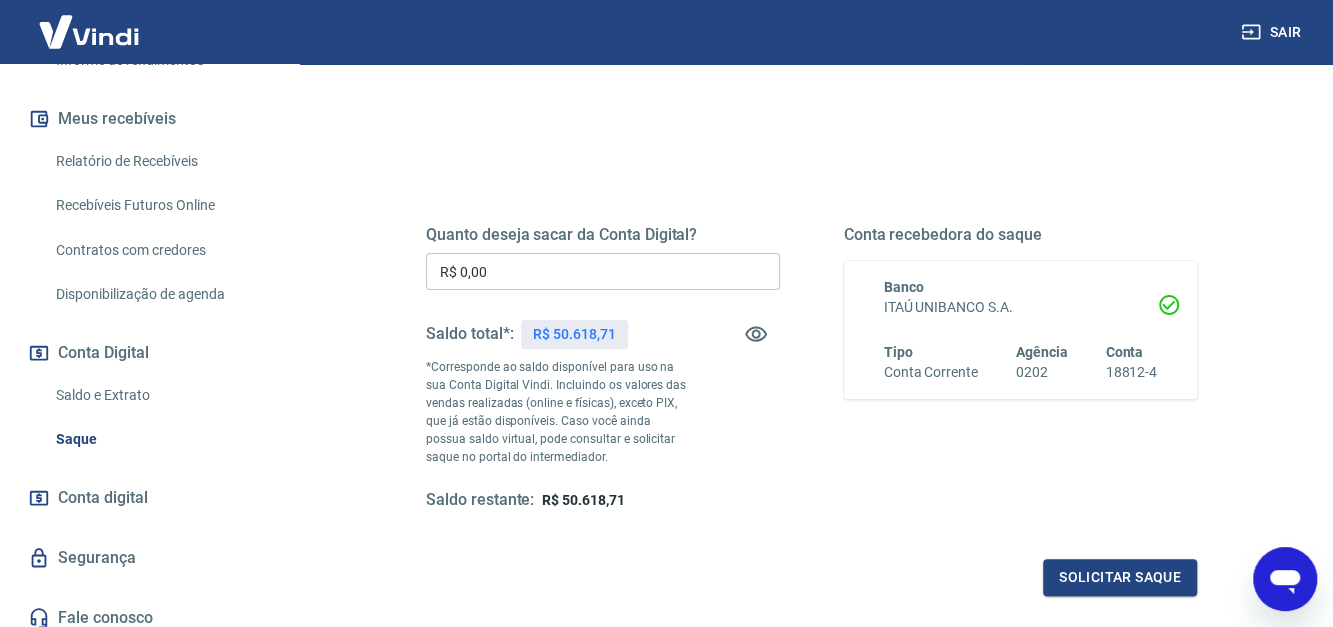 click on "Conta Digital" at bounding box center (149, 353) 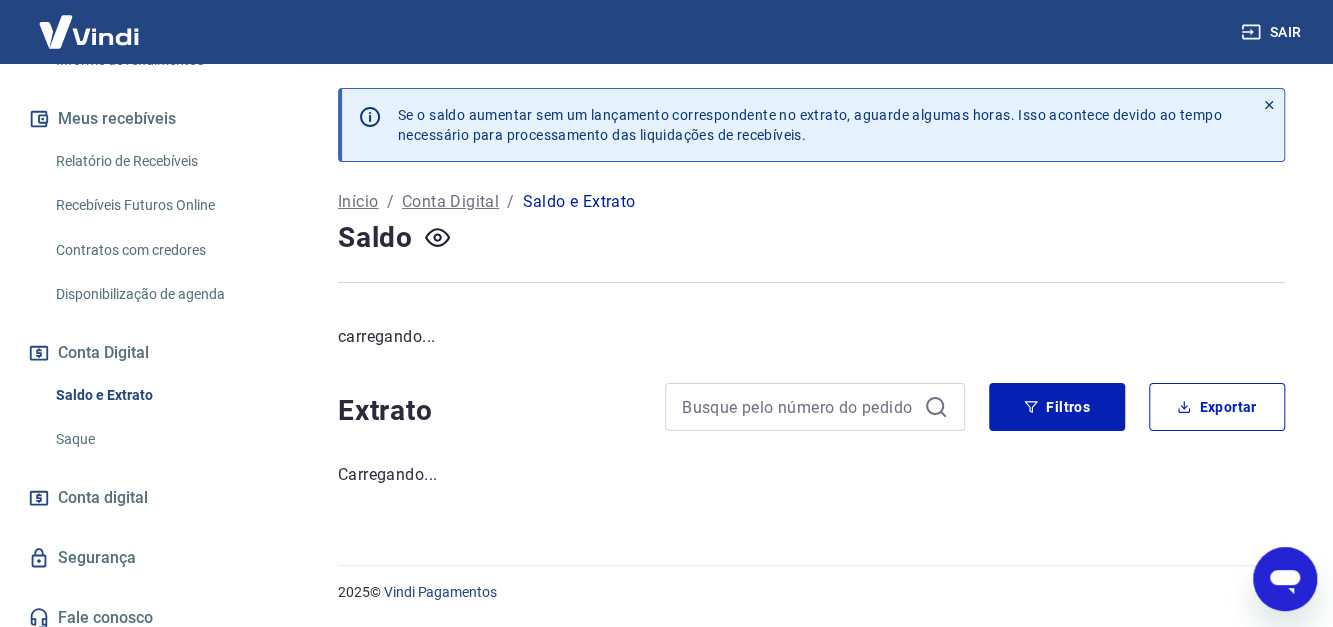 scroll, scrollTop: 0, scrollLeft: 0, axis: both 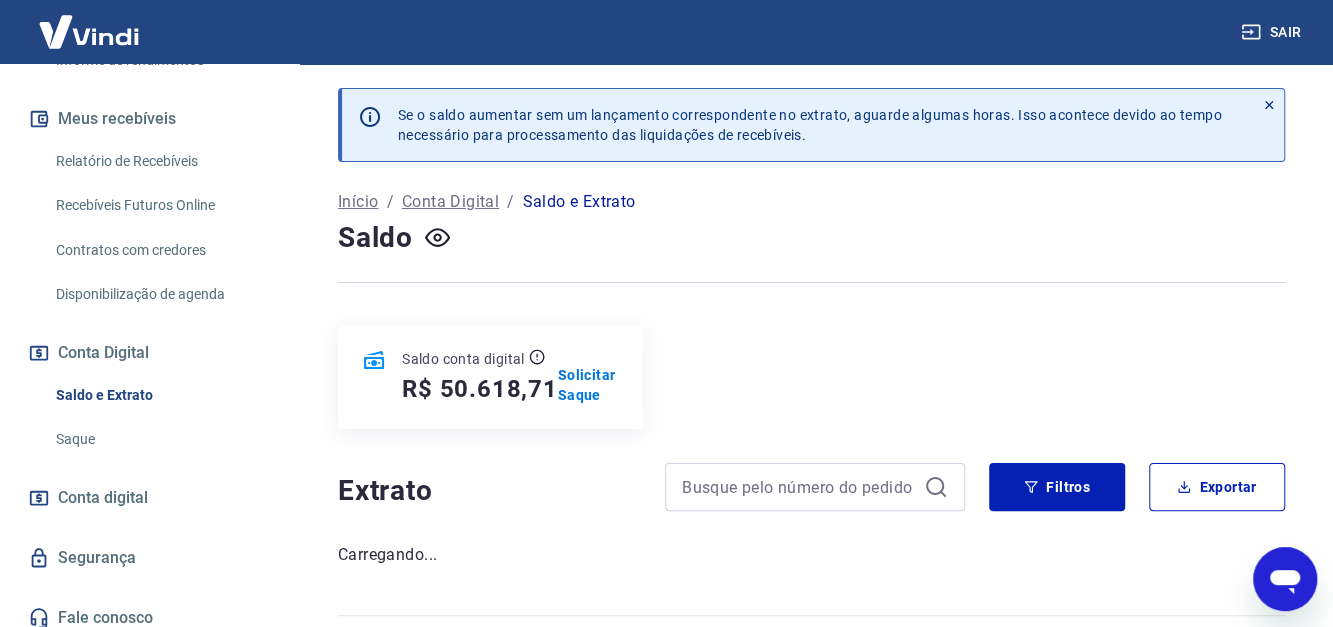 click on "Saldo conta digital R$ 50.618,71 Solicitar Saque" at bounding box center [811, 377] 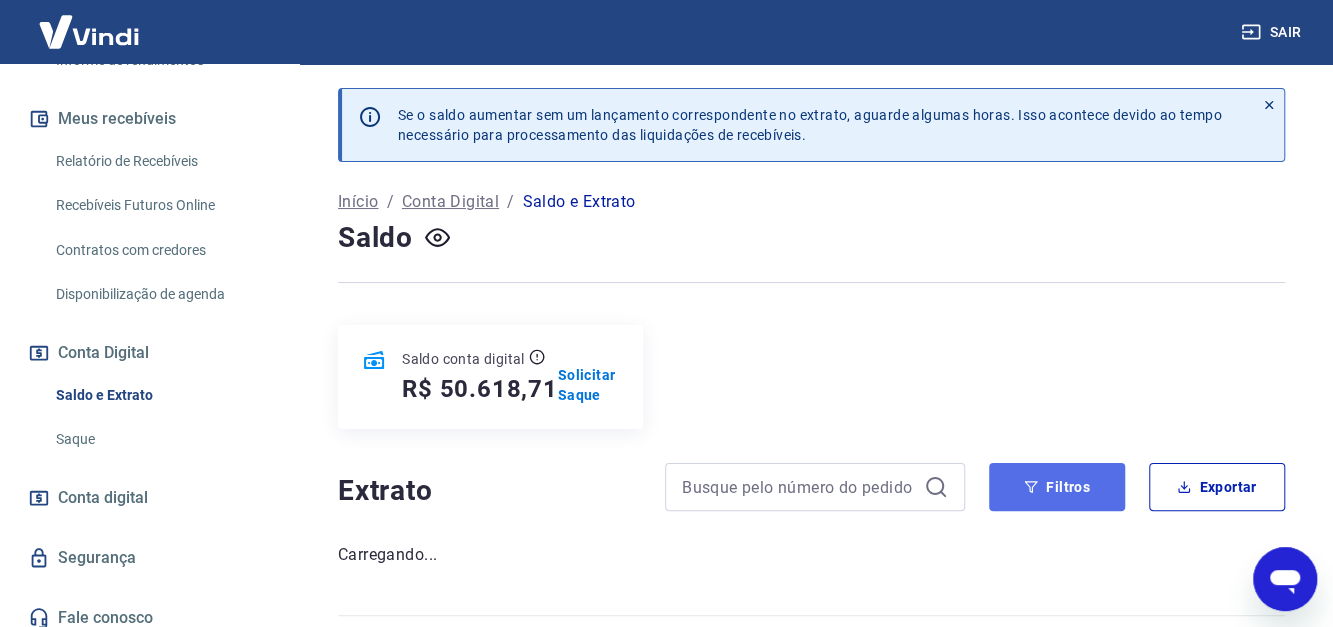 click on "Filtros" at bounding box center (1057, 487) 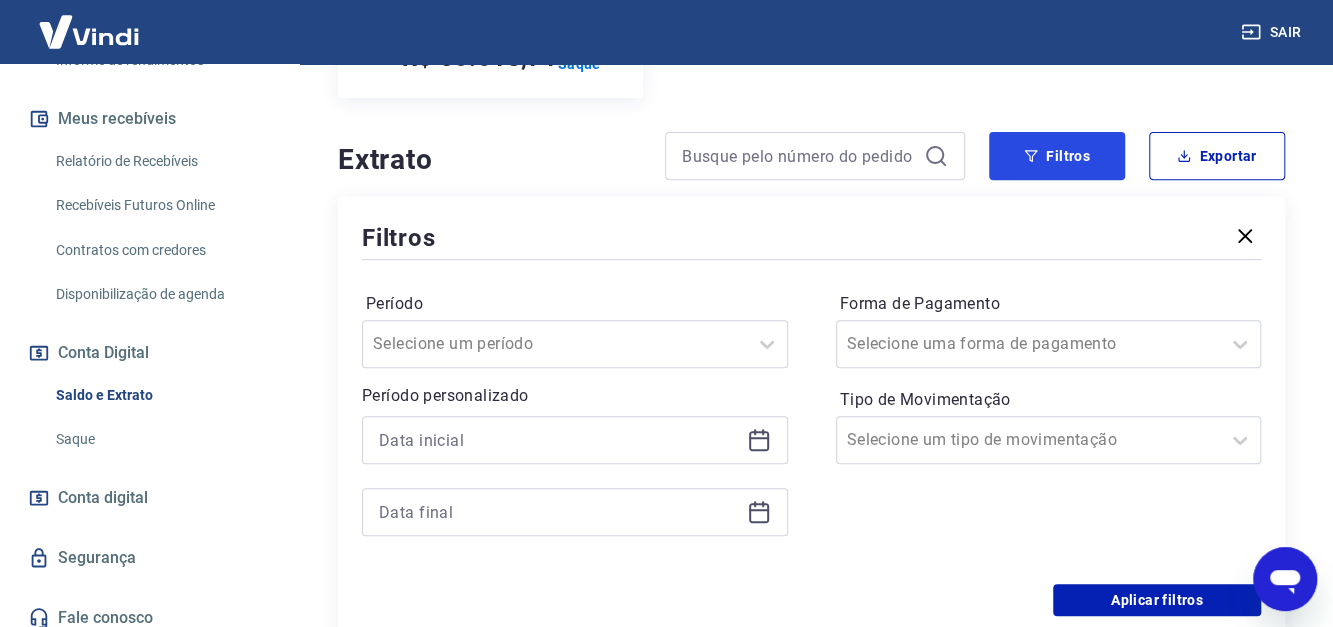 scroll, scrollTop: 333, scrollLeft: 0, axis: vertical 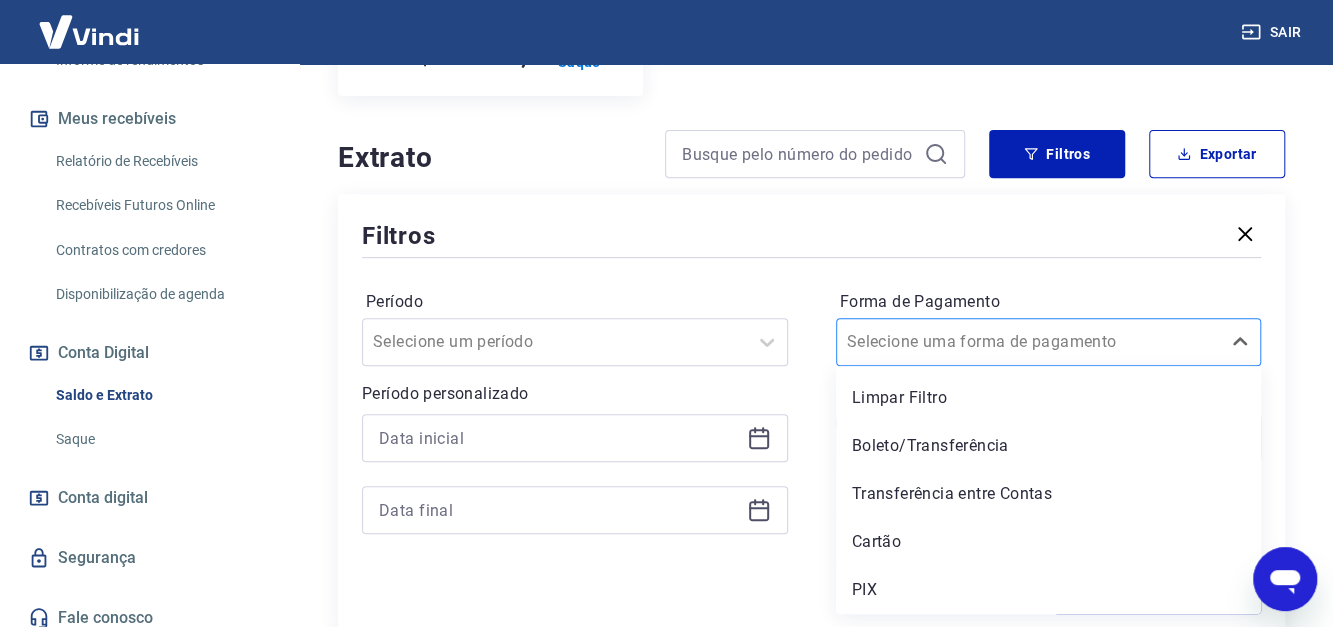 click at bounding box center [1029, 342] 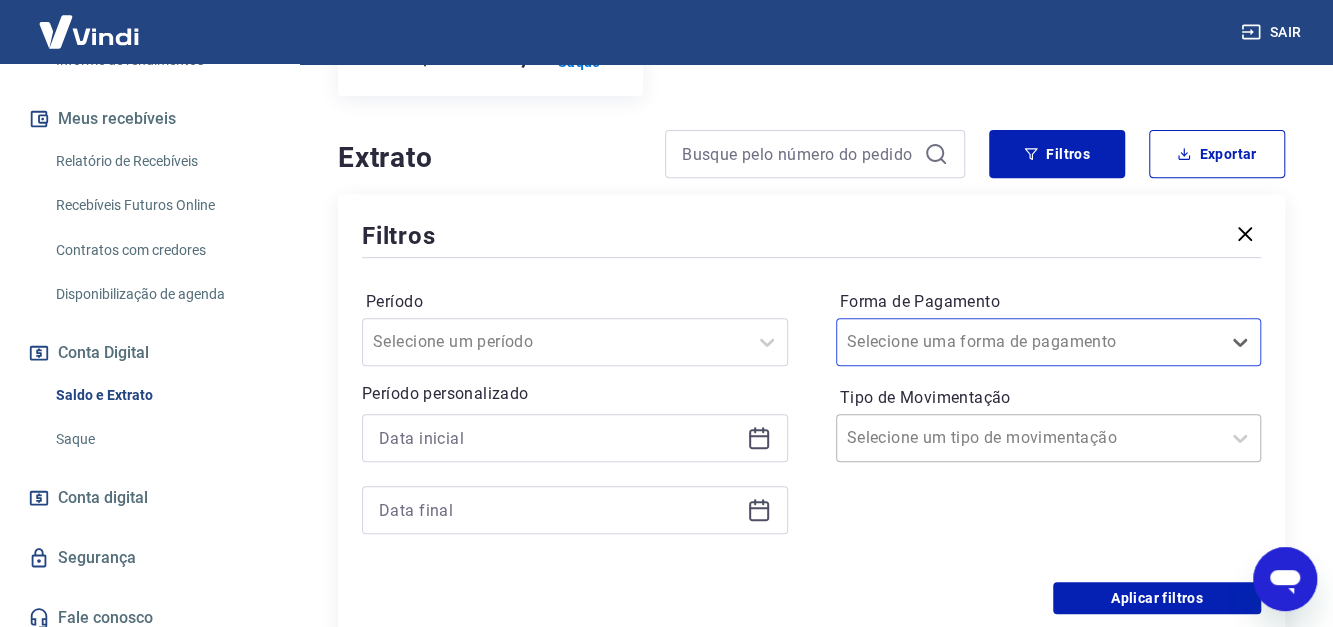 click at bounding box center [1029, 438] 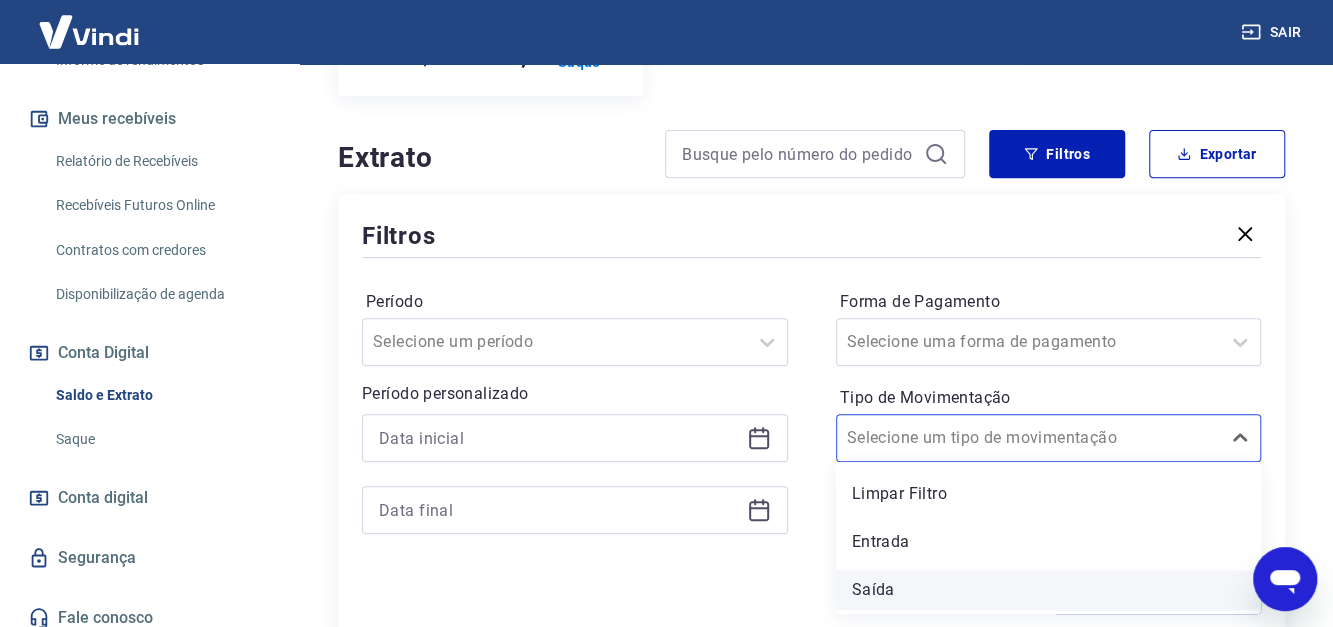 click on "Saída" at bounding box center [1049, 590] 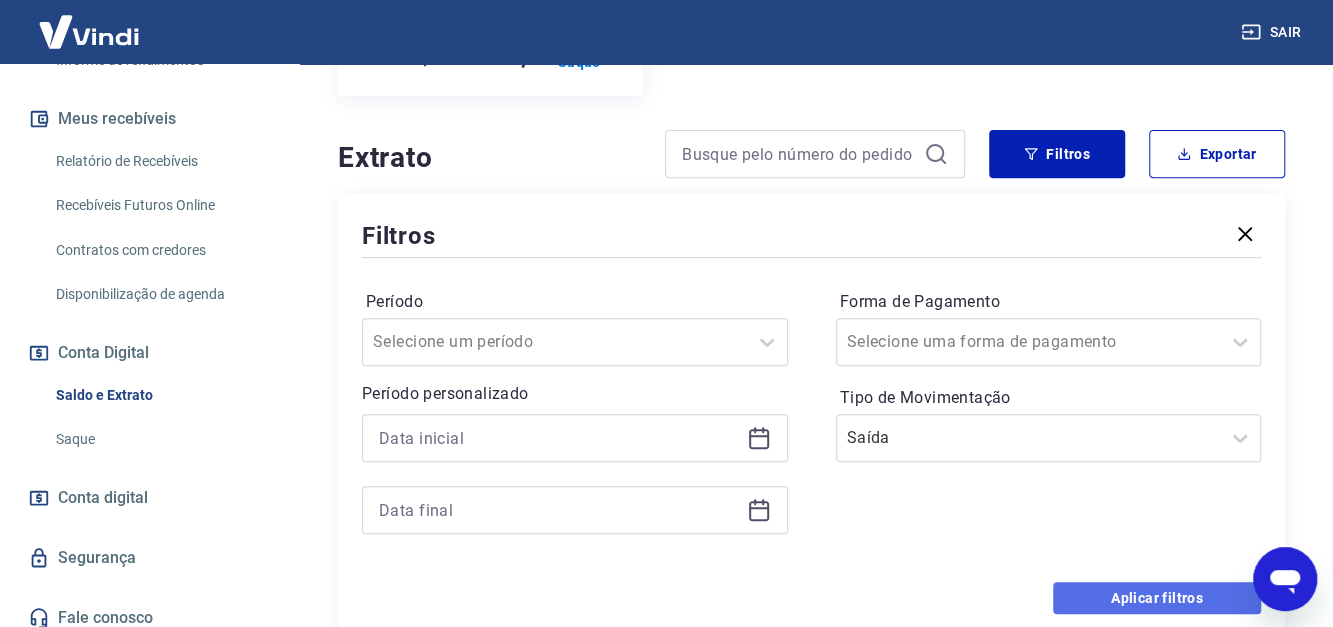 click on "Aplicar filtros" at bounding box center [1157, 598] 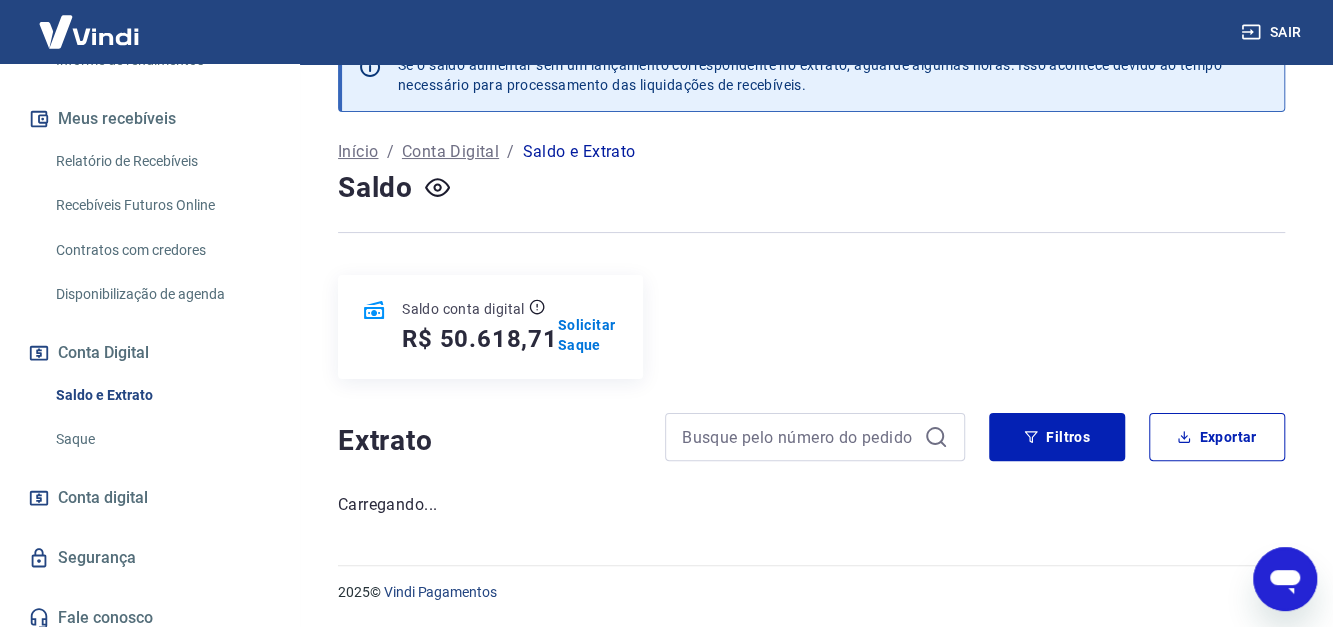 scroll, scrollTop: 49, scrollLeft: 0, axis: vertical 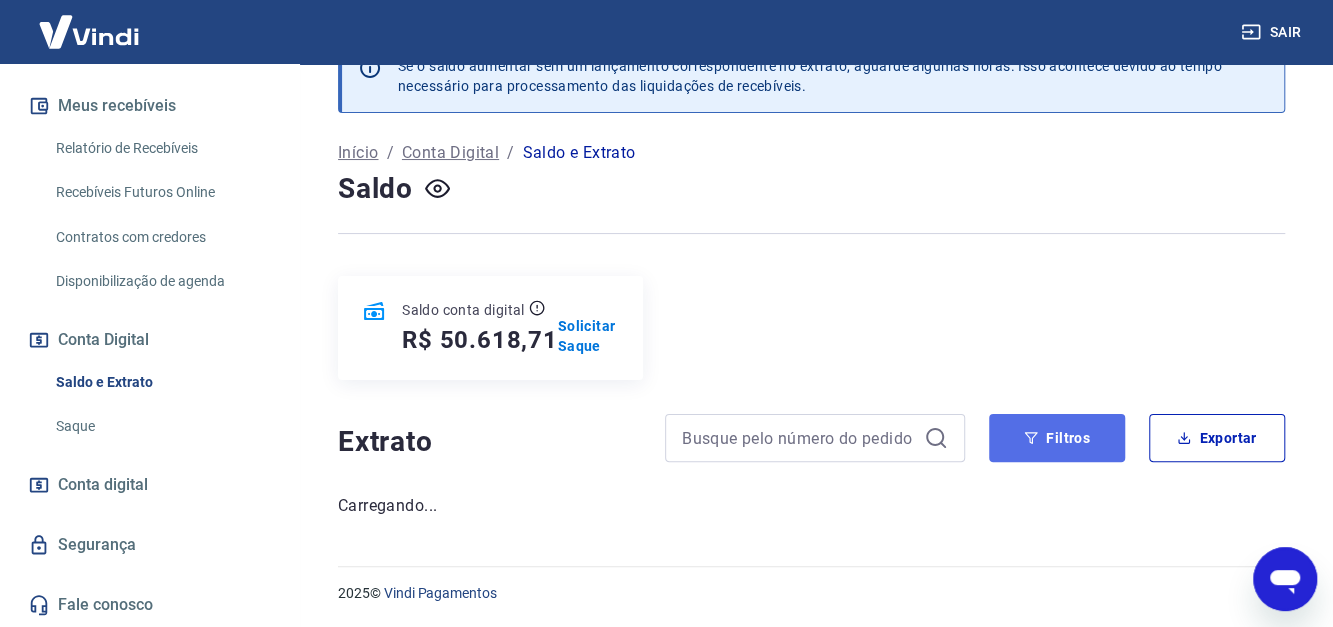 click on "Filtros" at bounding box center (1057, 438) 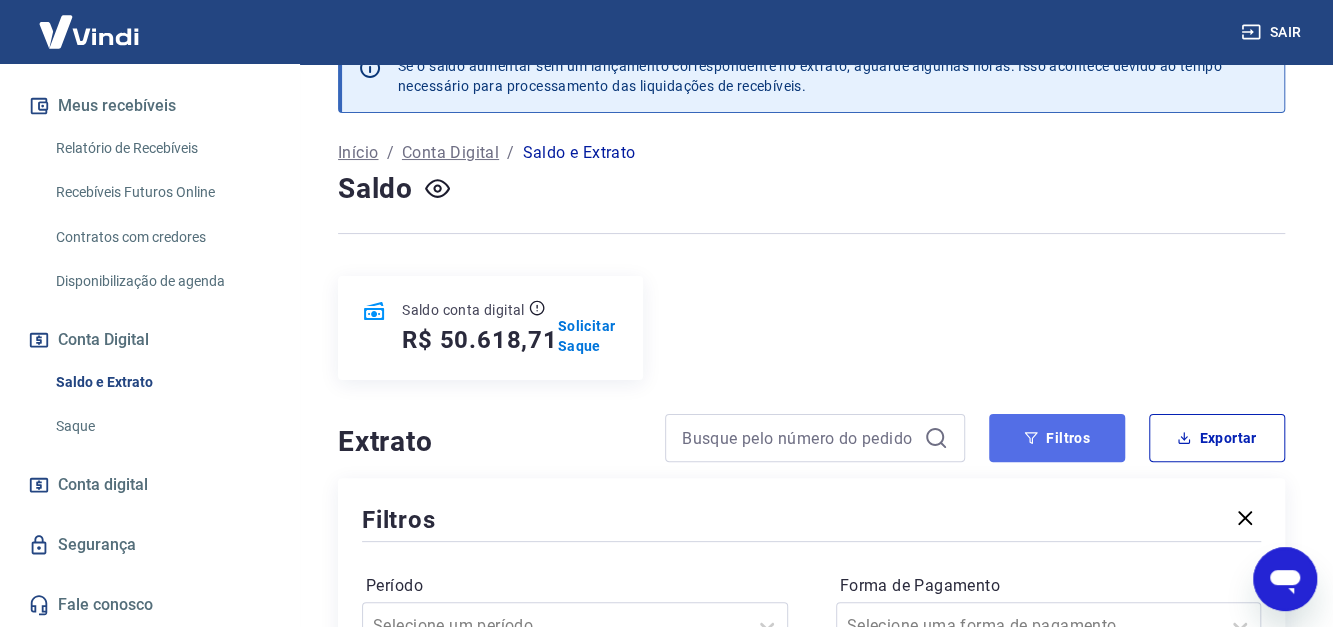 click on "Filtros" at bounding box center [1057, 438] 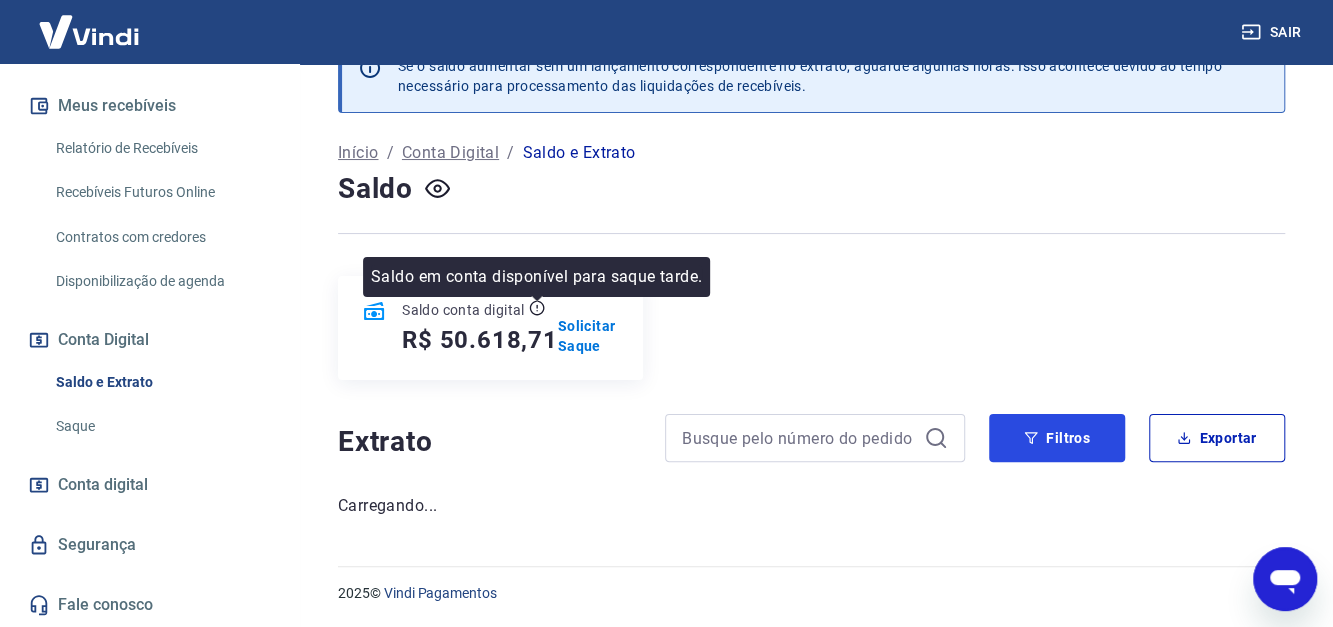 scroll, scrollTop: 49, scrollLeft: 0, axis: vertical 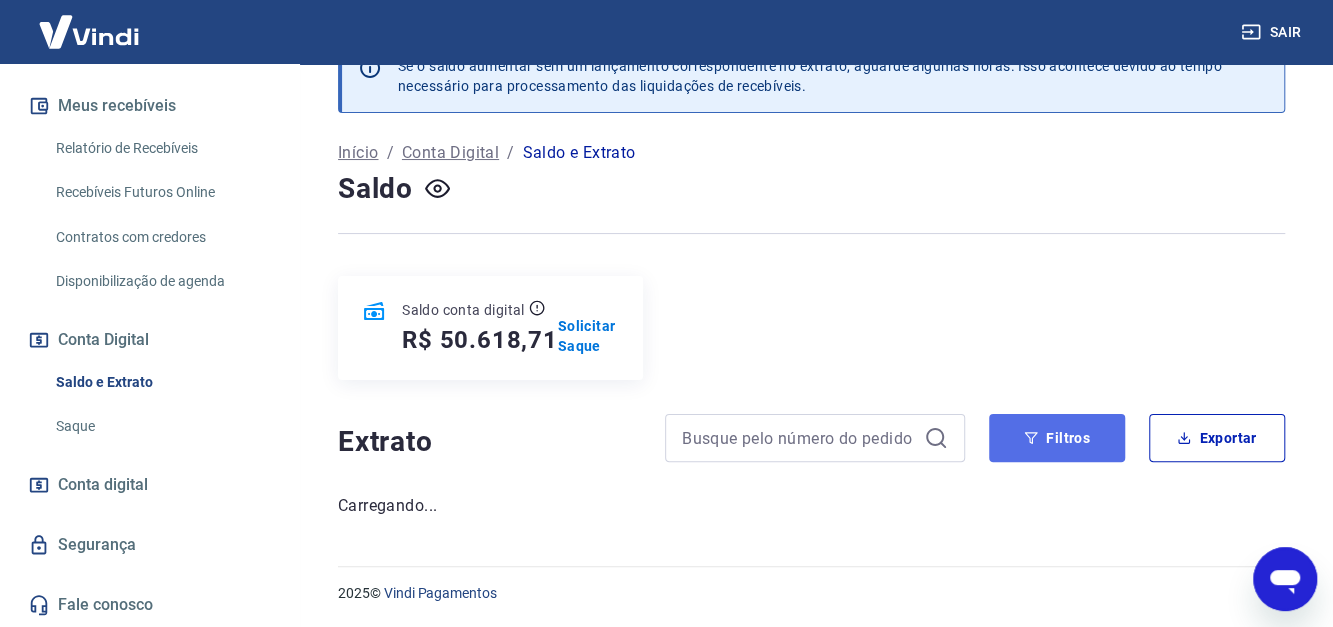 click on "Filtros" at bounding box center [1057, 438] 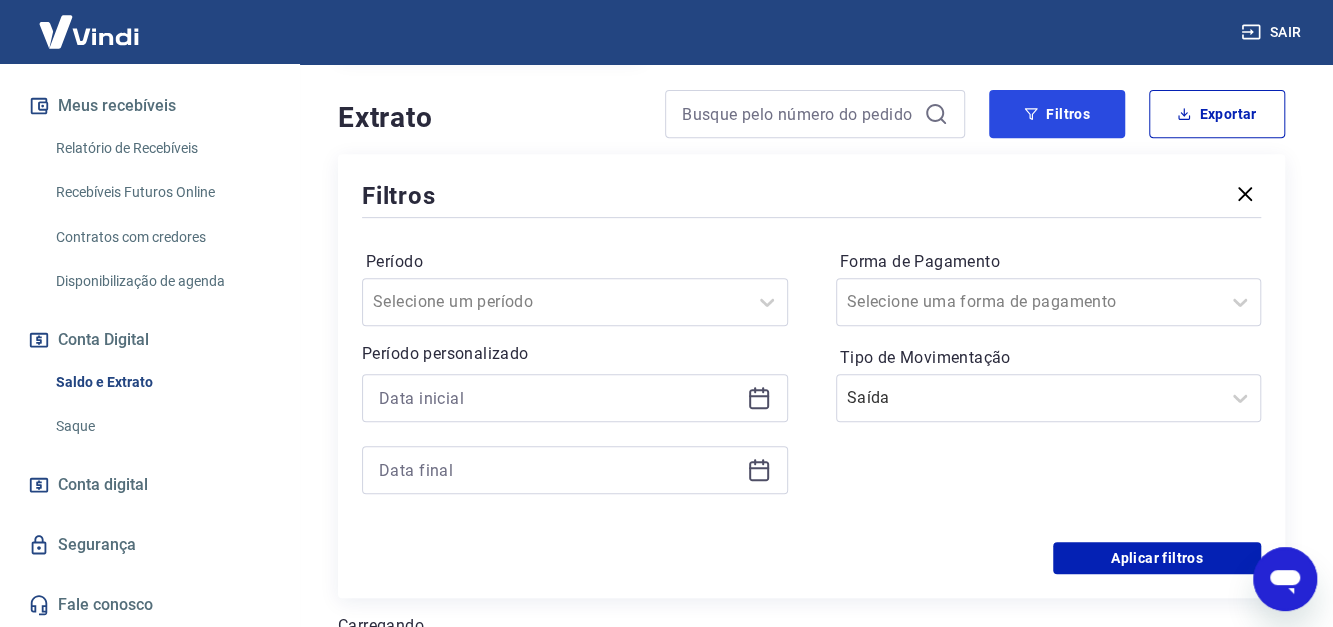scroll, scrollTop: 416, scrollLeft: 0, axis: vertical 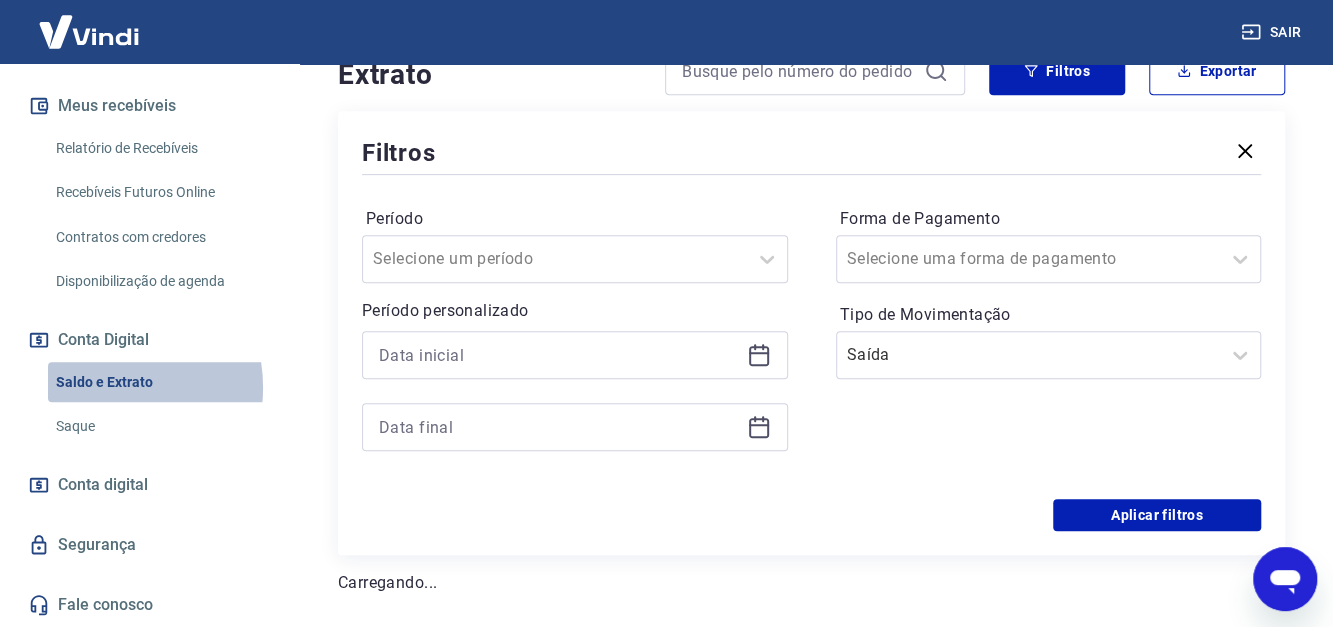 click on "Saldo e Extrato" at bounding box center [161, 382] 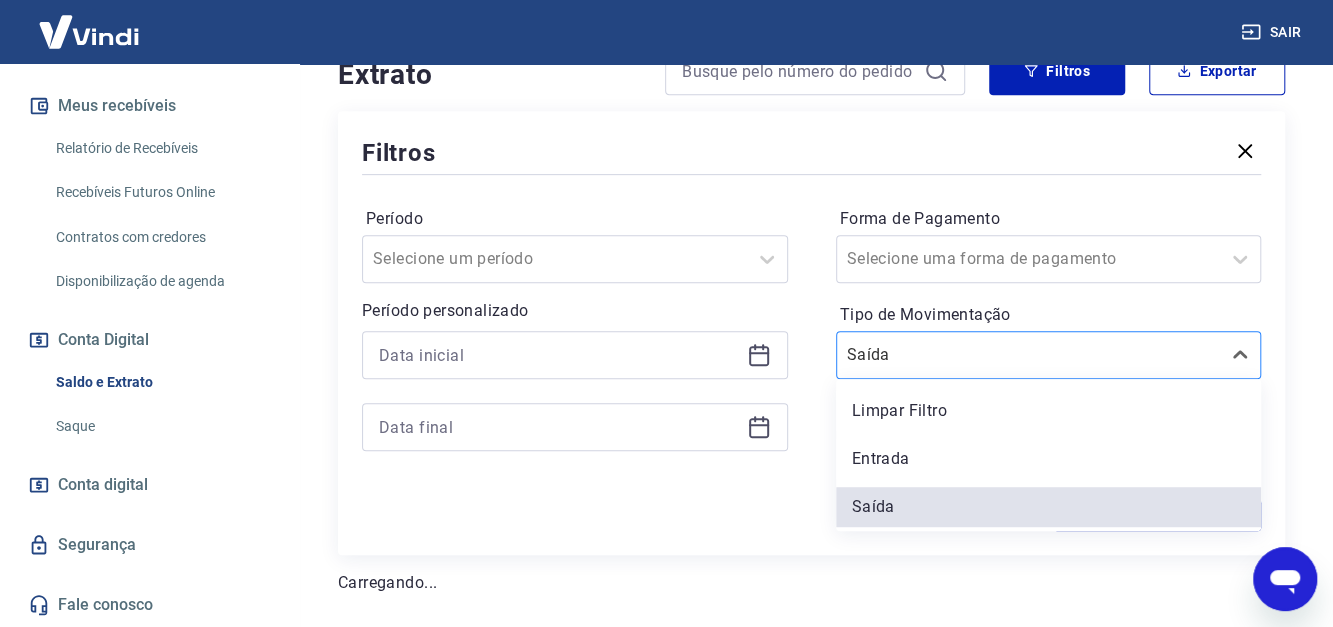 click on "Tipo de Movimentação" at bounding box center (948, 355) 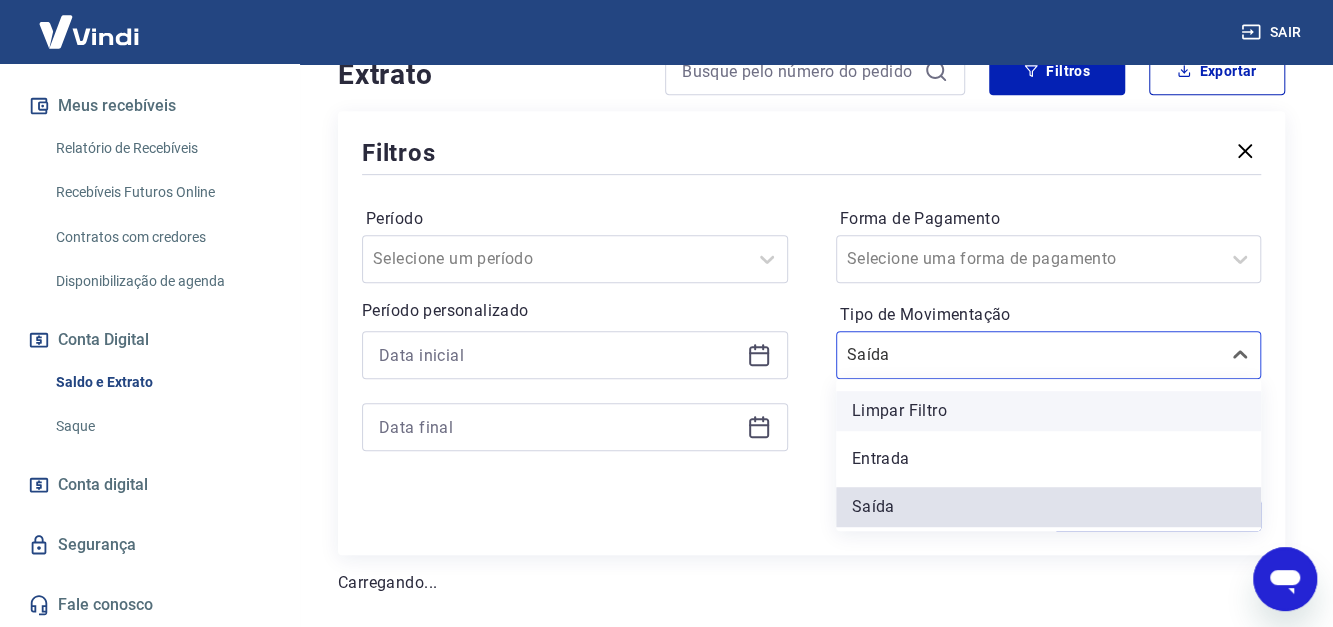 click on "Limpar Filtro" at bounding box center (1049, 411) 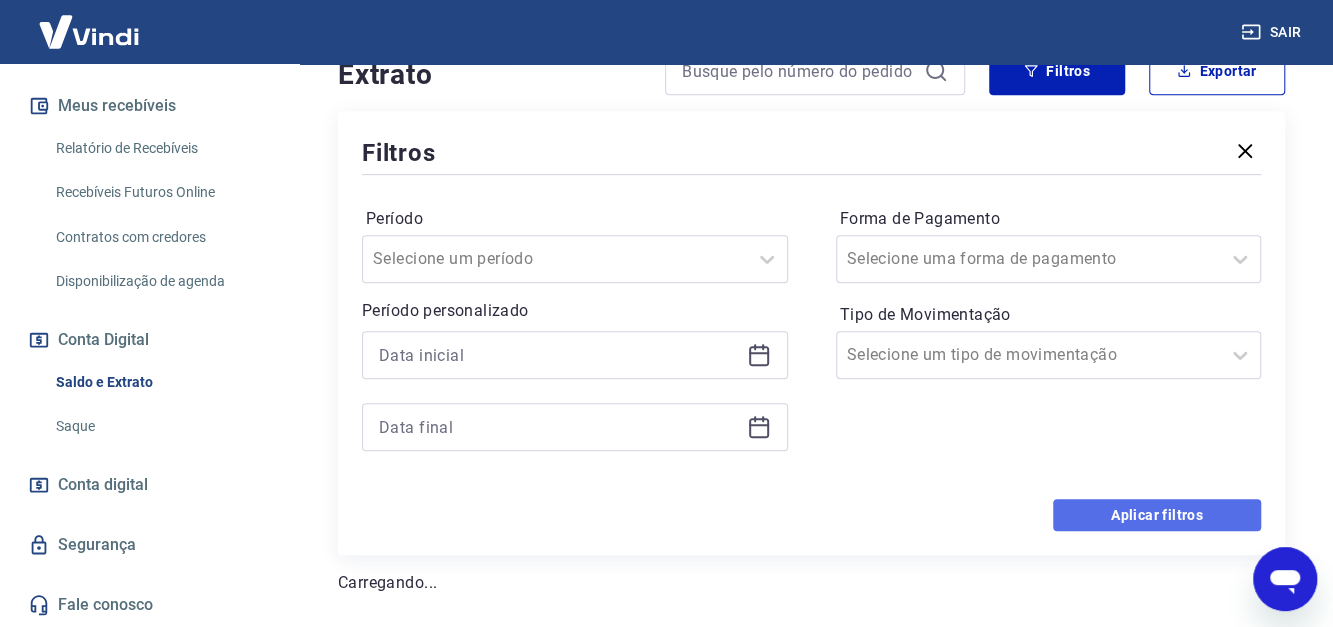 click on "Aplicar filtros" at bounding box center (1157, 515) 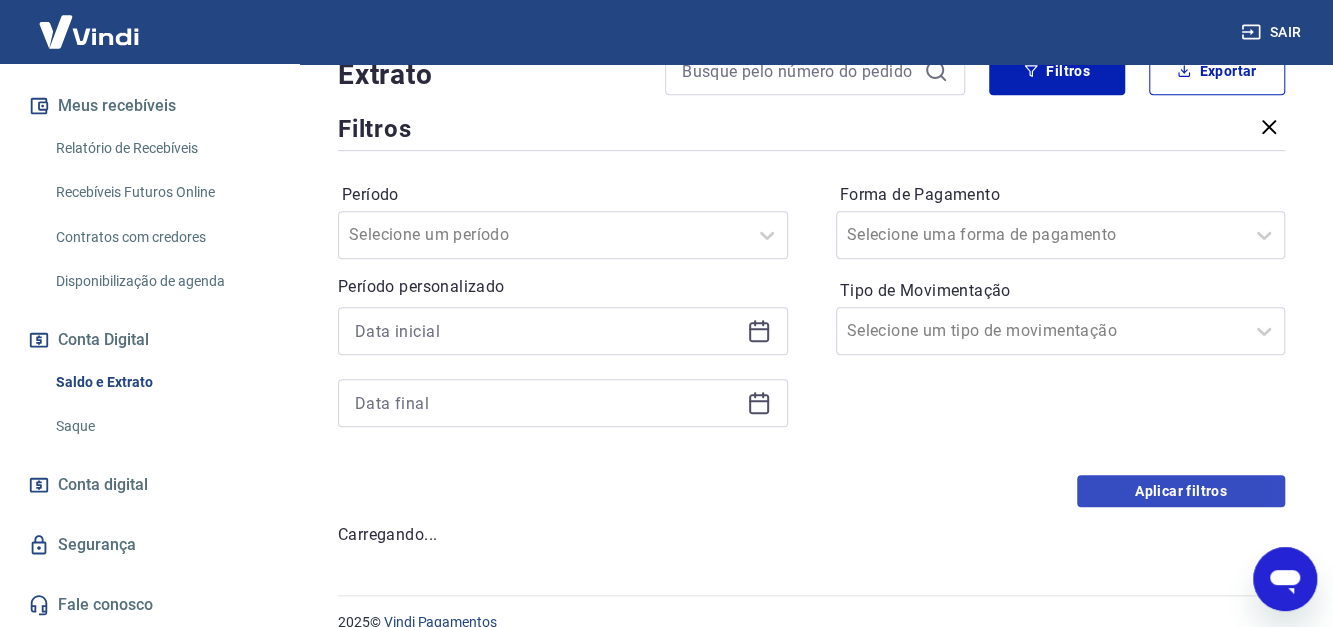 scroll, scrollTop: 49, scrollLeft: 0, axis: vertical 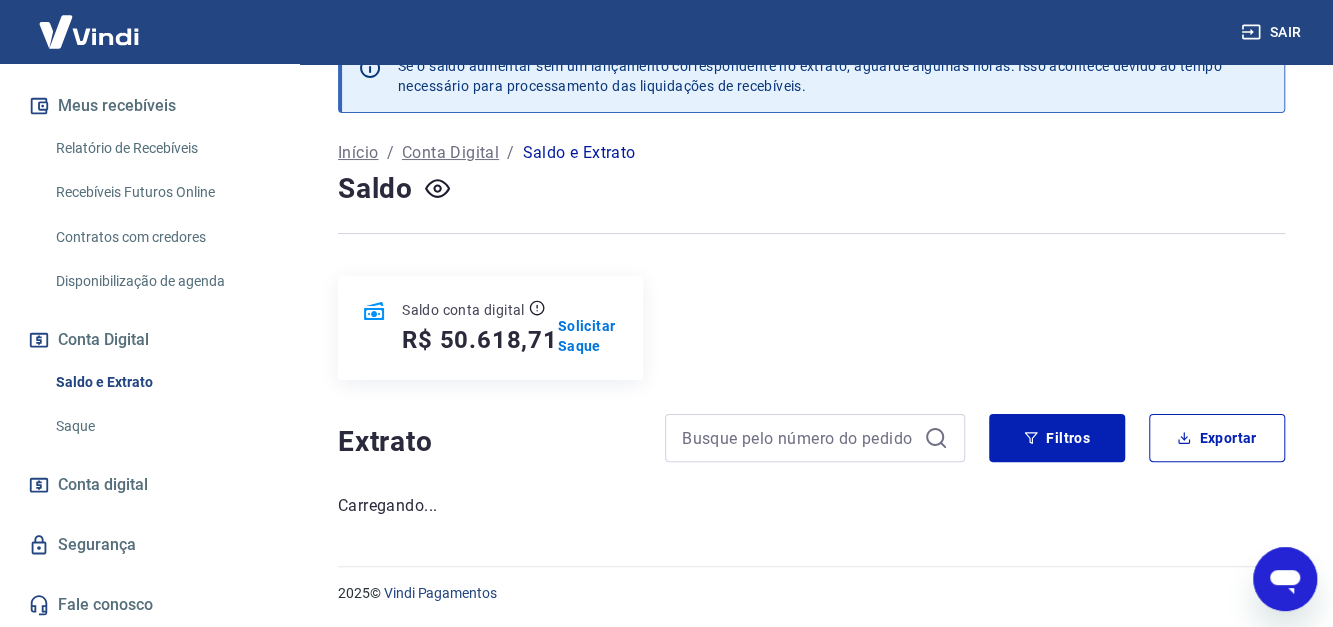 click at bounding box center [89, 31] 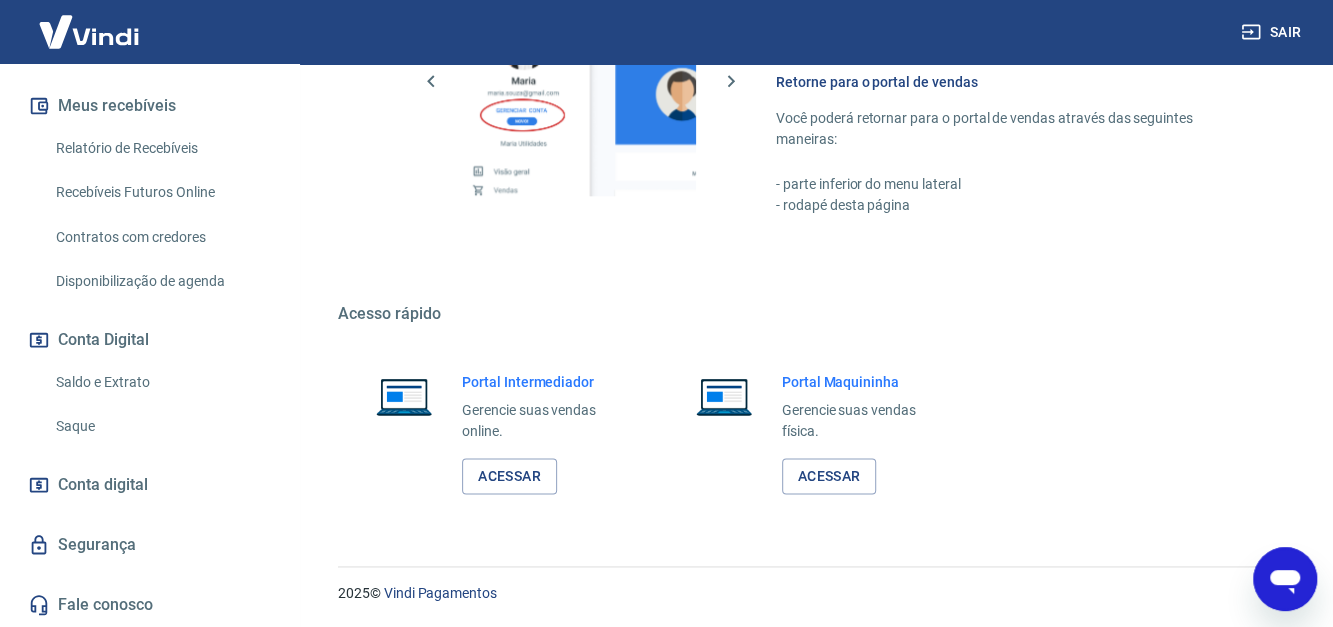 scroll, scrollTop: 1012, scrollLeft: 0, axis: vertical 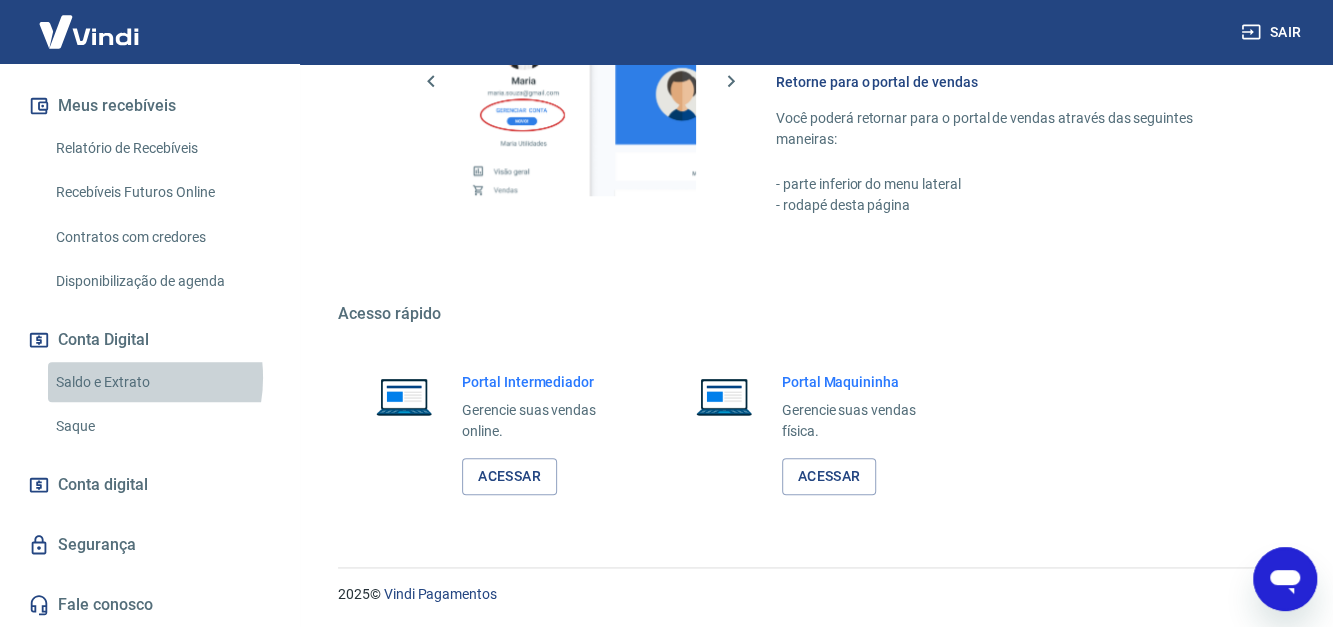 click on "Saldo e Extrato" at bounding box center (161, 382) 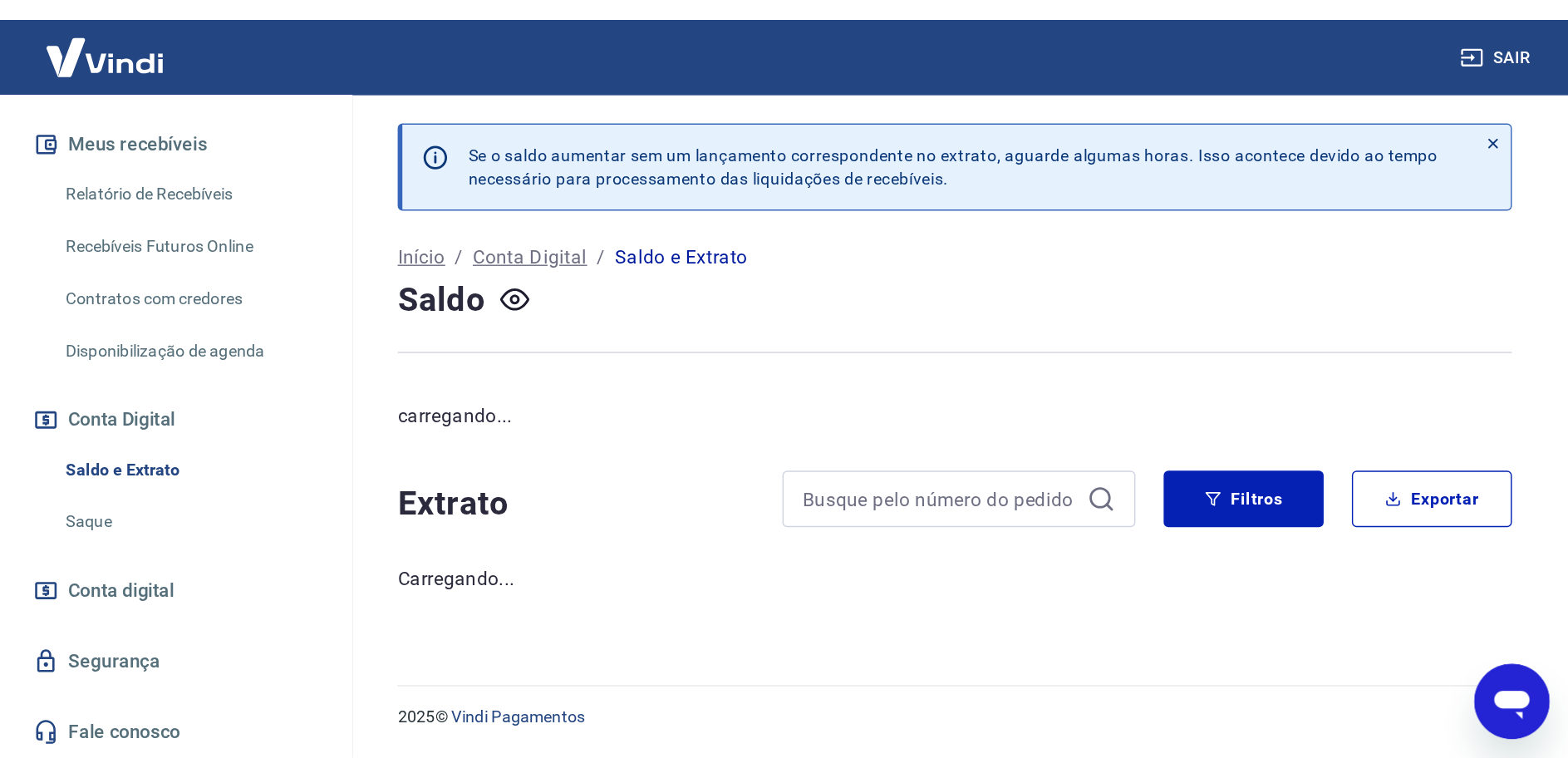 scroll, scrollTop: 0, scrollLeft: 0, axis: both 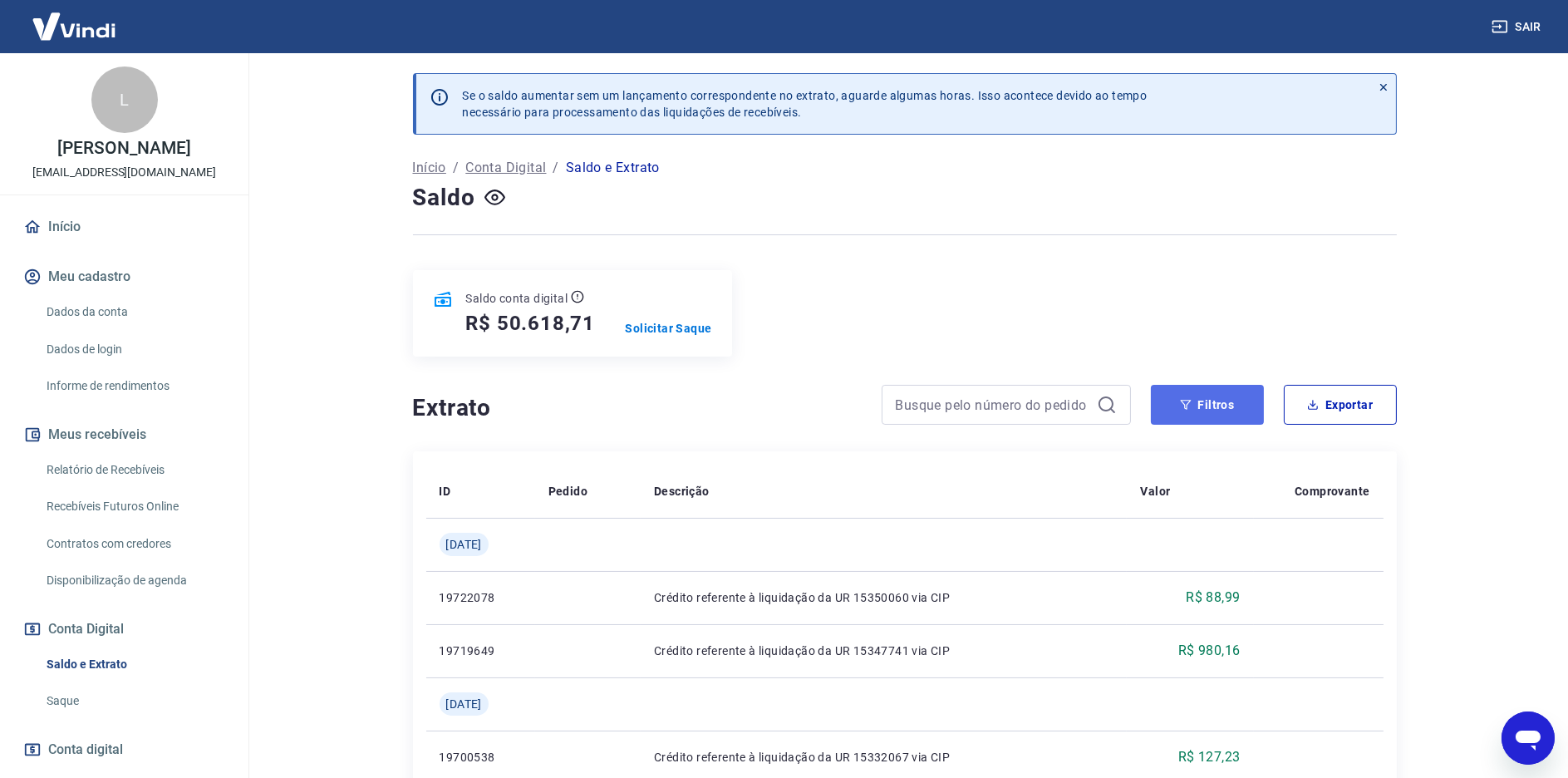 click on "Filtros" at bounding box center [1207, 405] 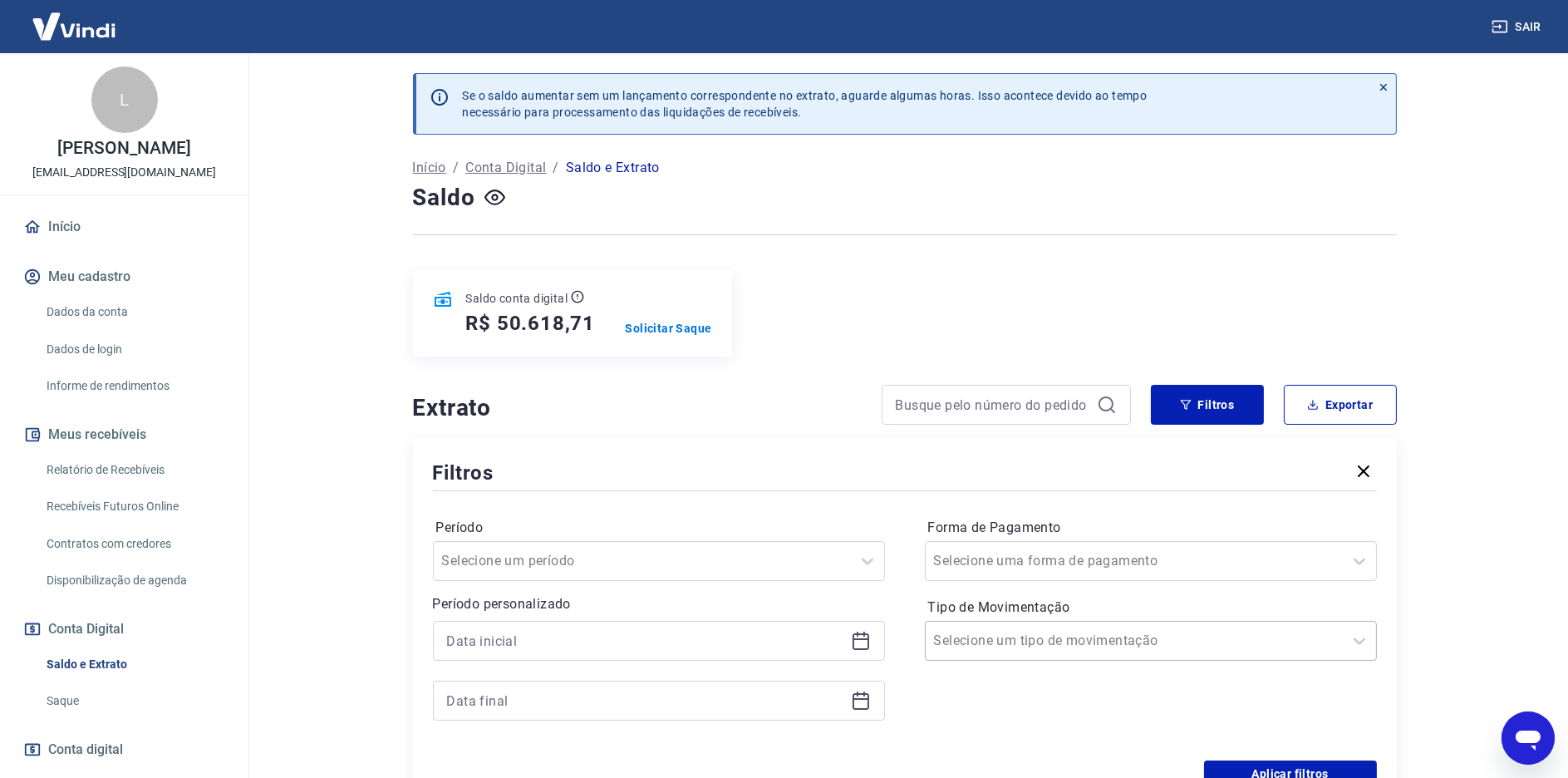 click on "Selecione um tipo de movimentação" at bounding box center (1151, 641) 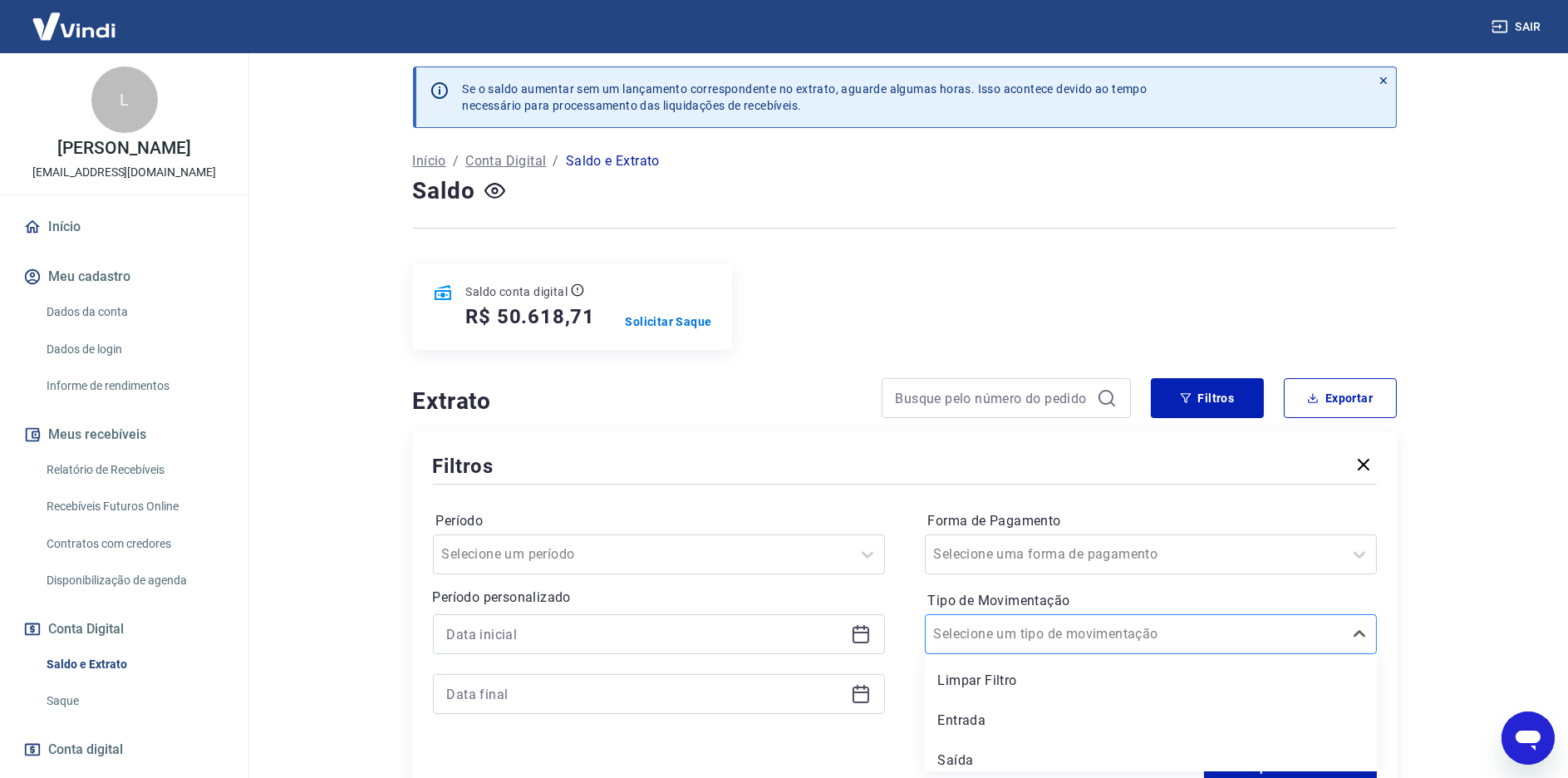 scroll, scrollTop: 7, scrollLeft: 0, axis: vertical 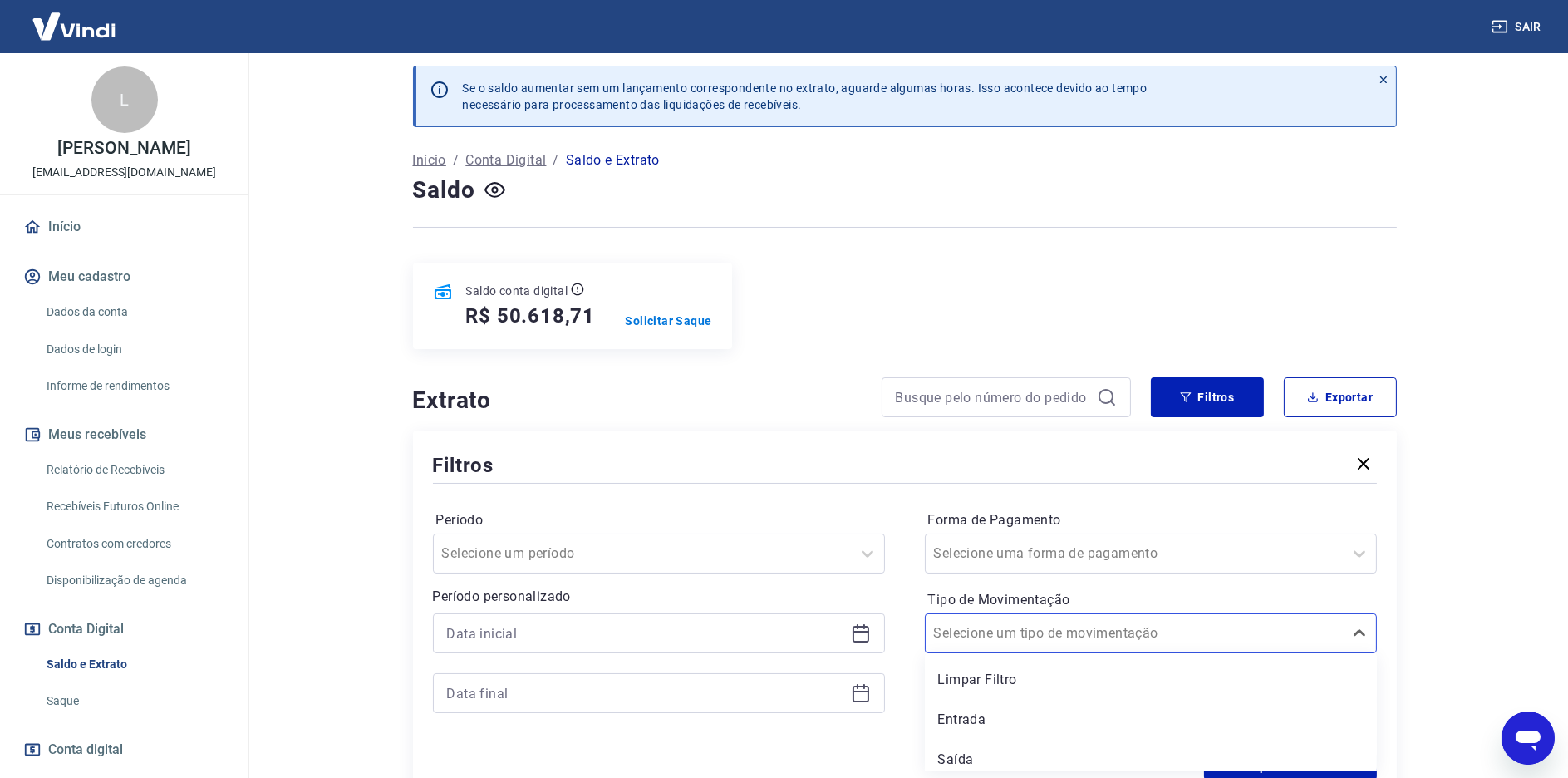 drag, startPoint x: 972, startPoint y: 751, endPoint x: 629, endPoint y: 660, distance: 354.86617 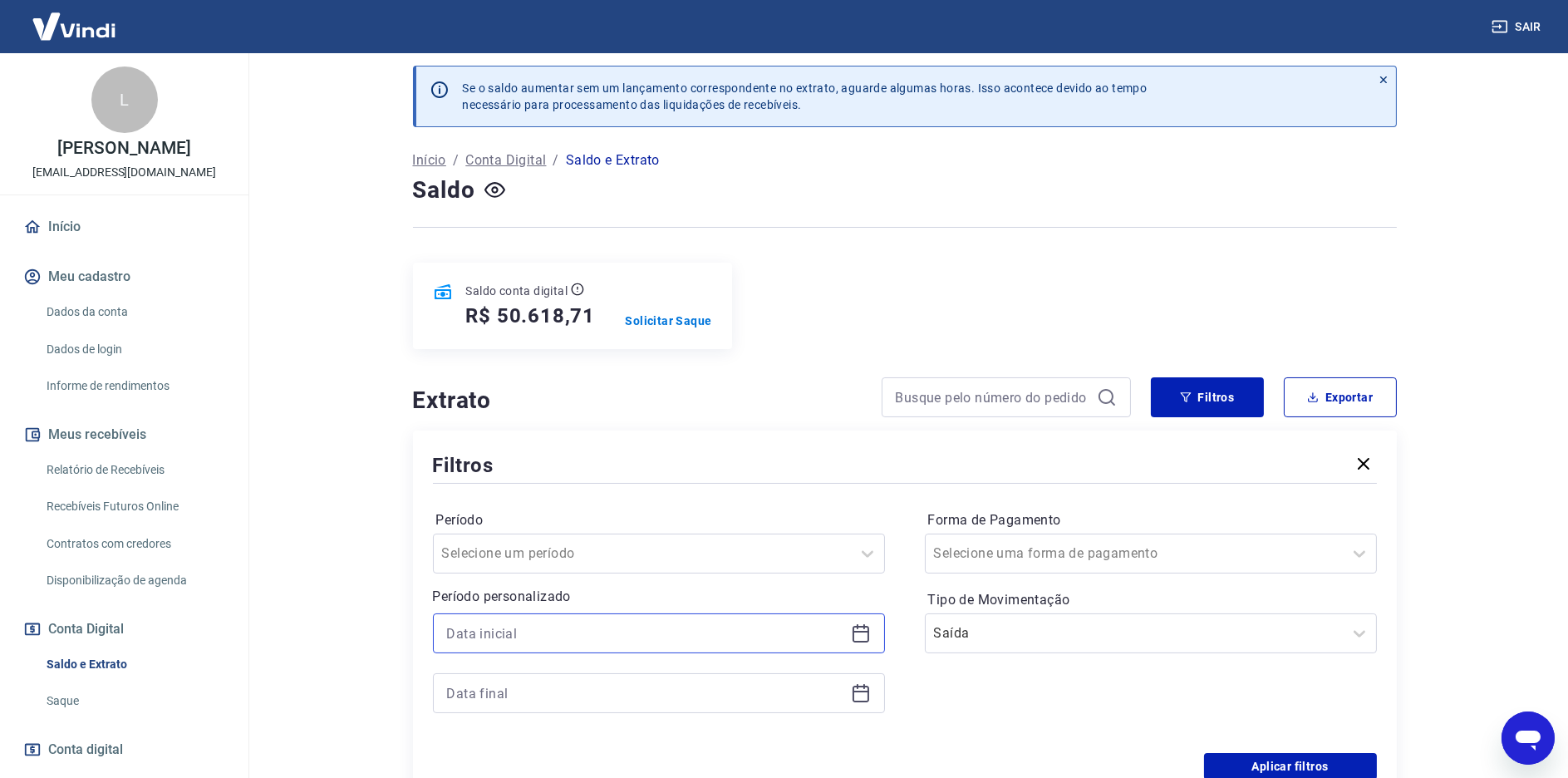 click at bounding box center (646, 633) 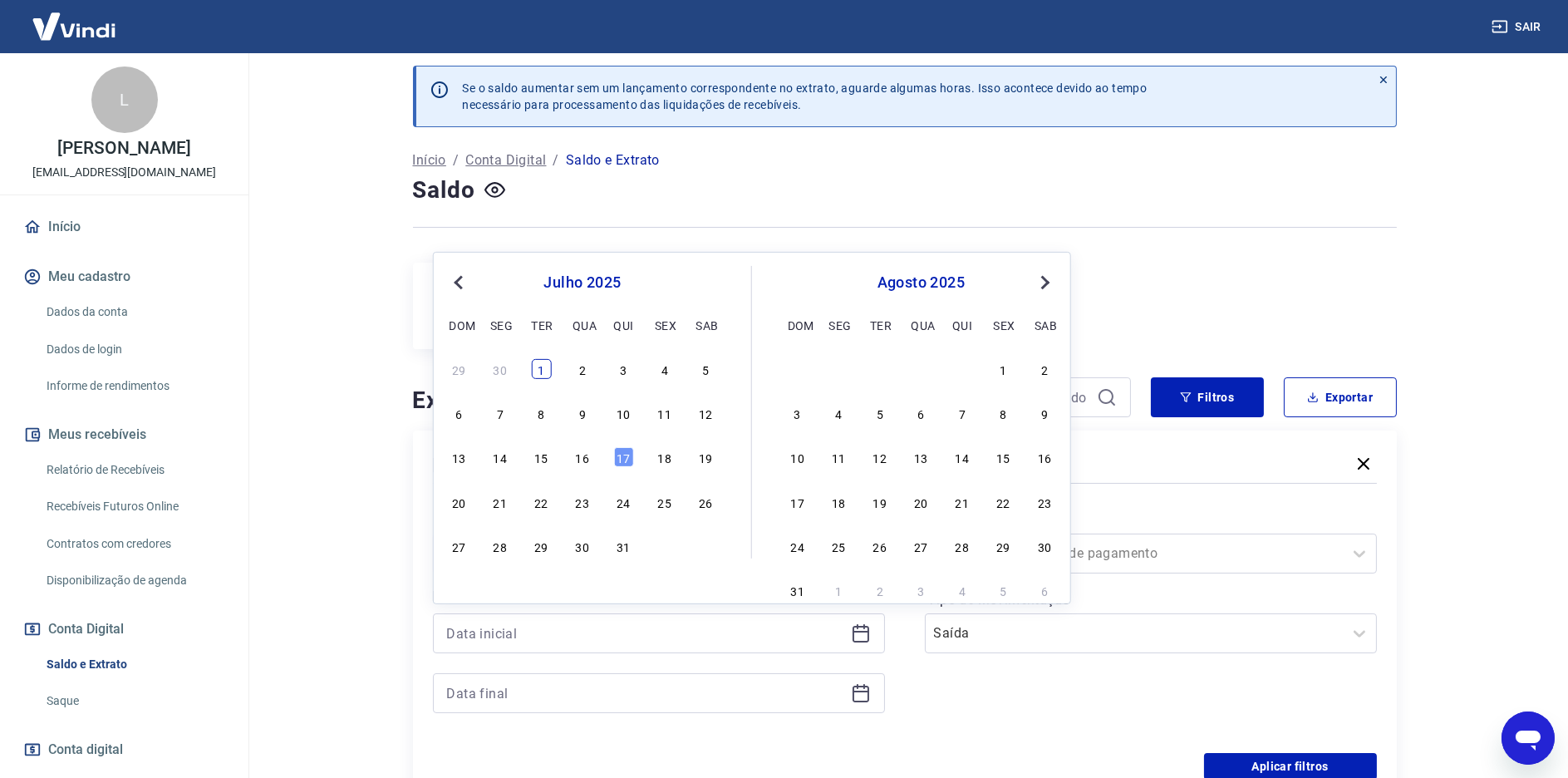 click on "1" at bounding box center (541, 369) 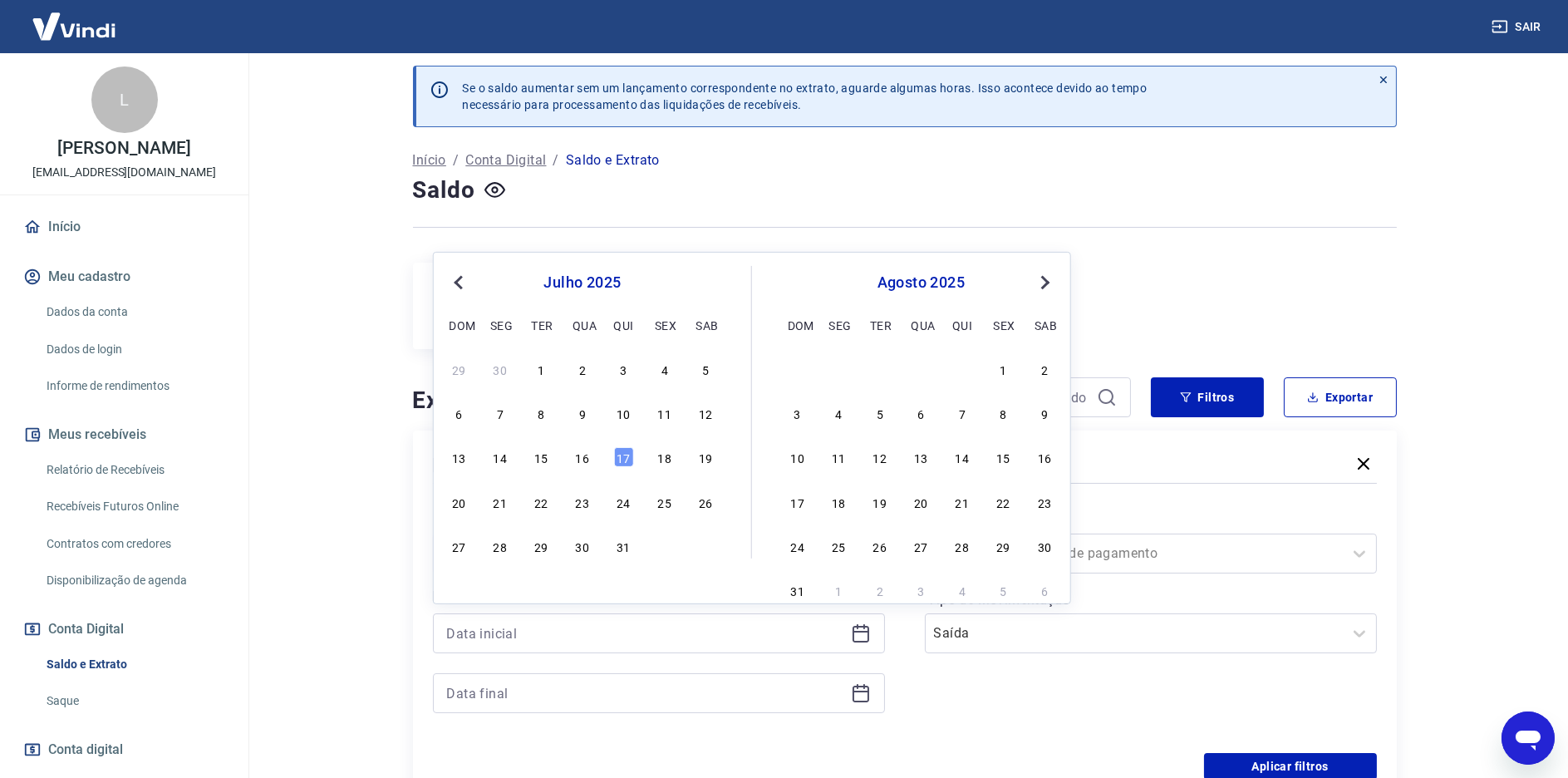 type on "[DATE]" 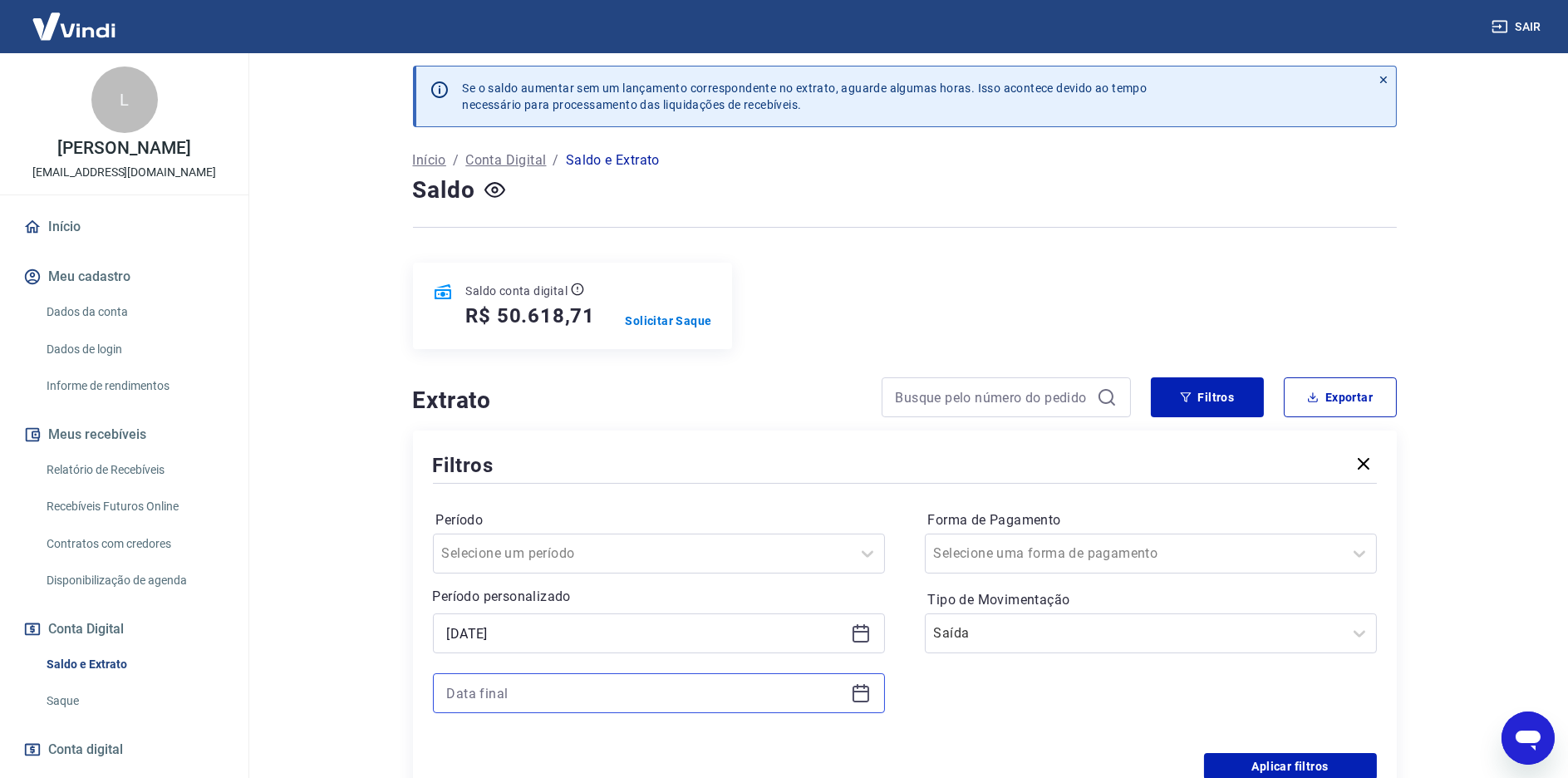 click at bounding box center (646, 693) 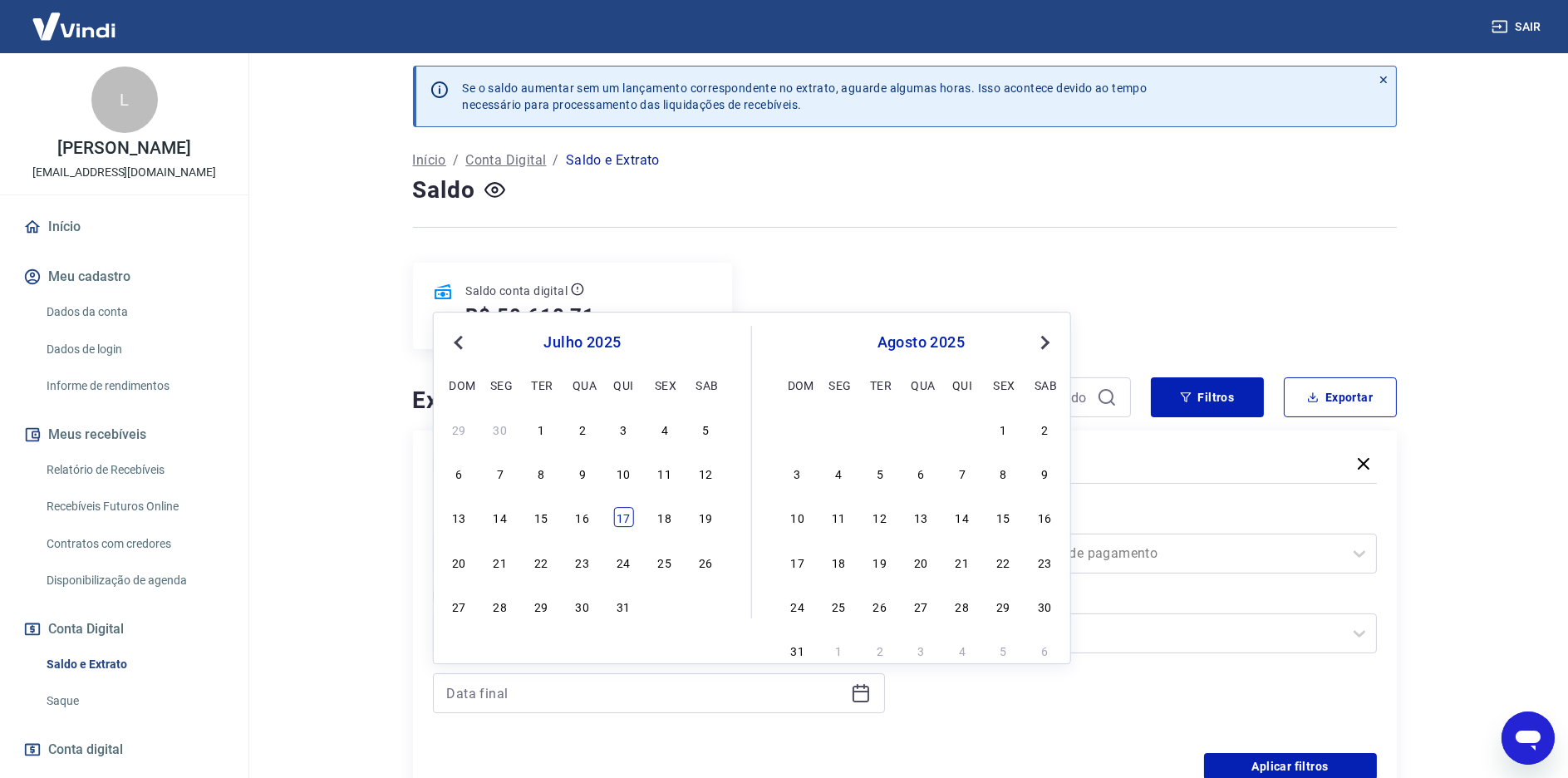 click on "17" at bounding box center (623, 518) 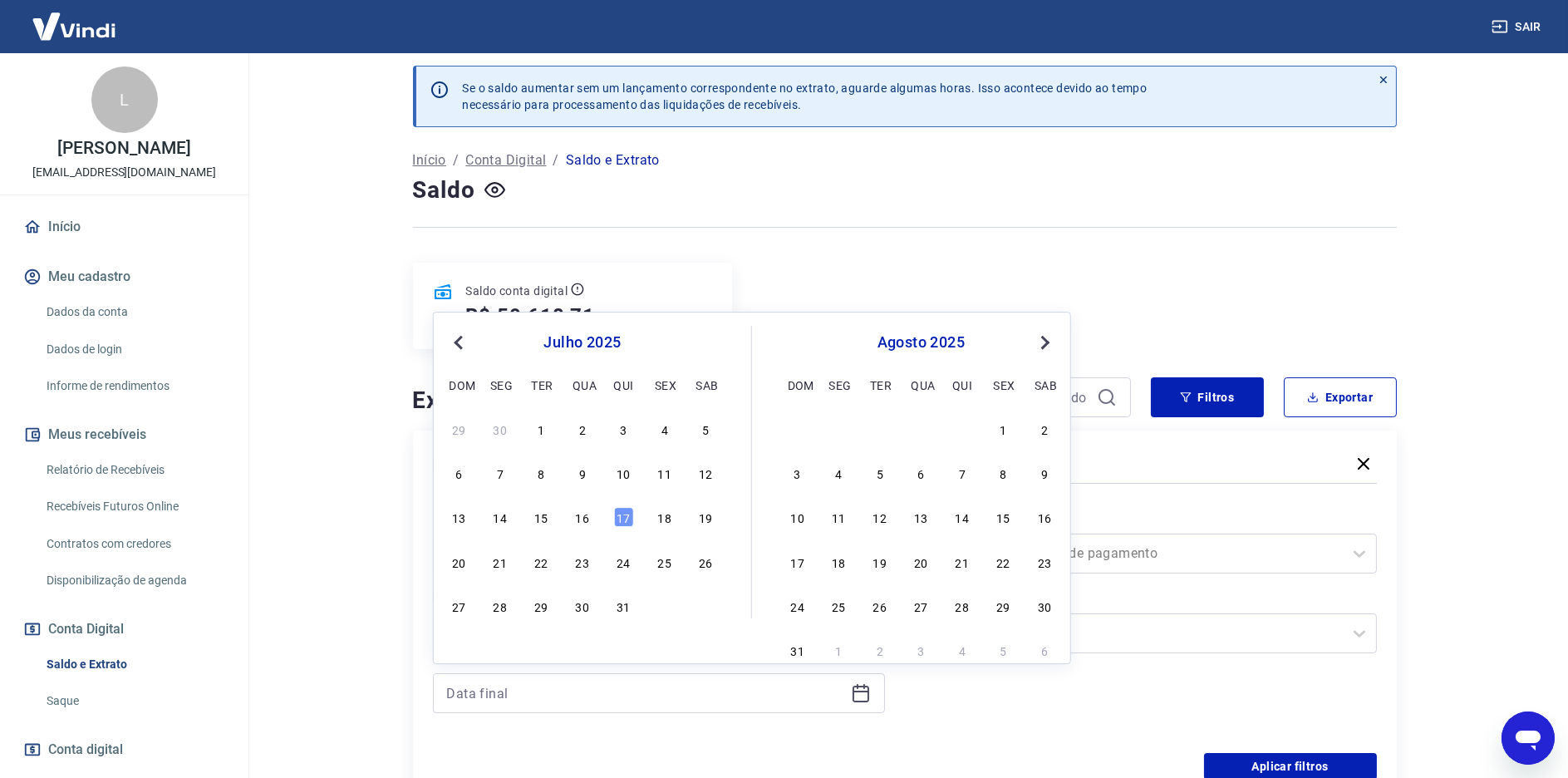 type on "[DATE]" 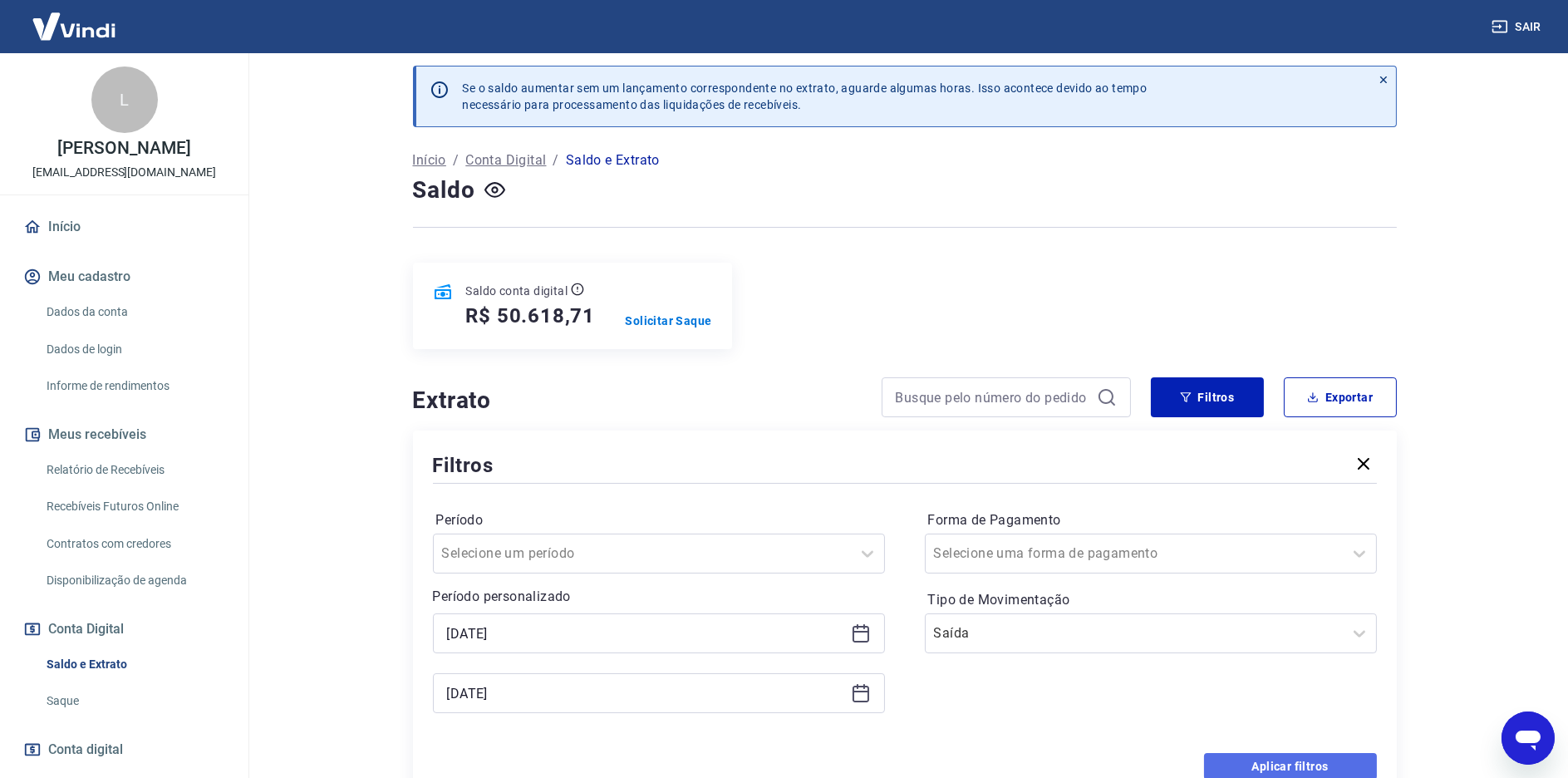 click on "Aplicar filtros" at bounding box center (1290, 766) 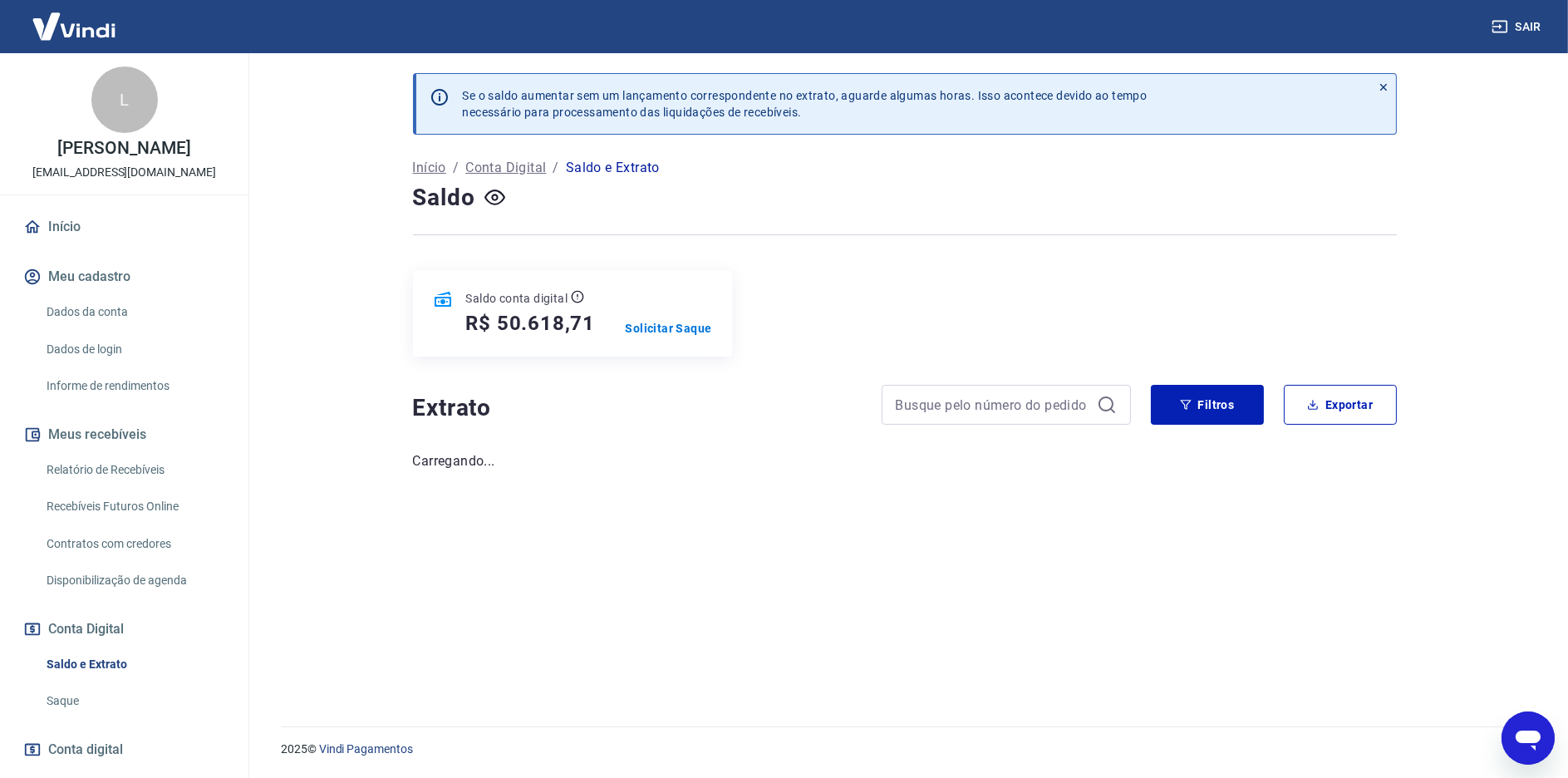 scroll, scrollTop: 0, scrollLeft: 0, axis: both 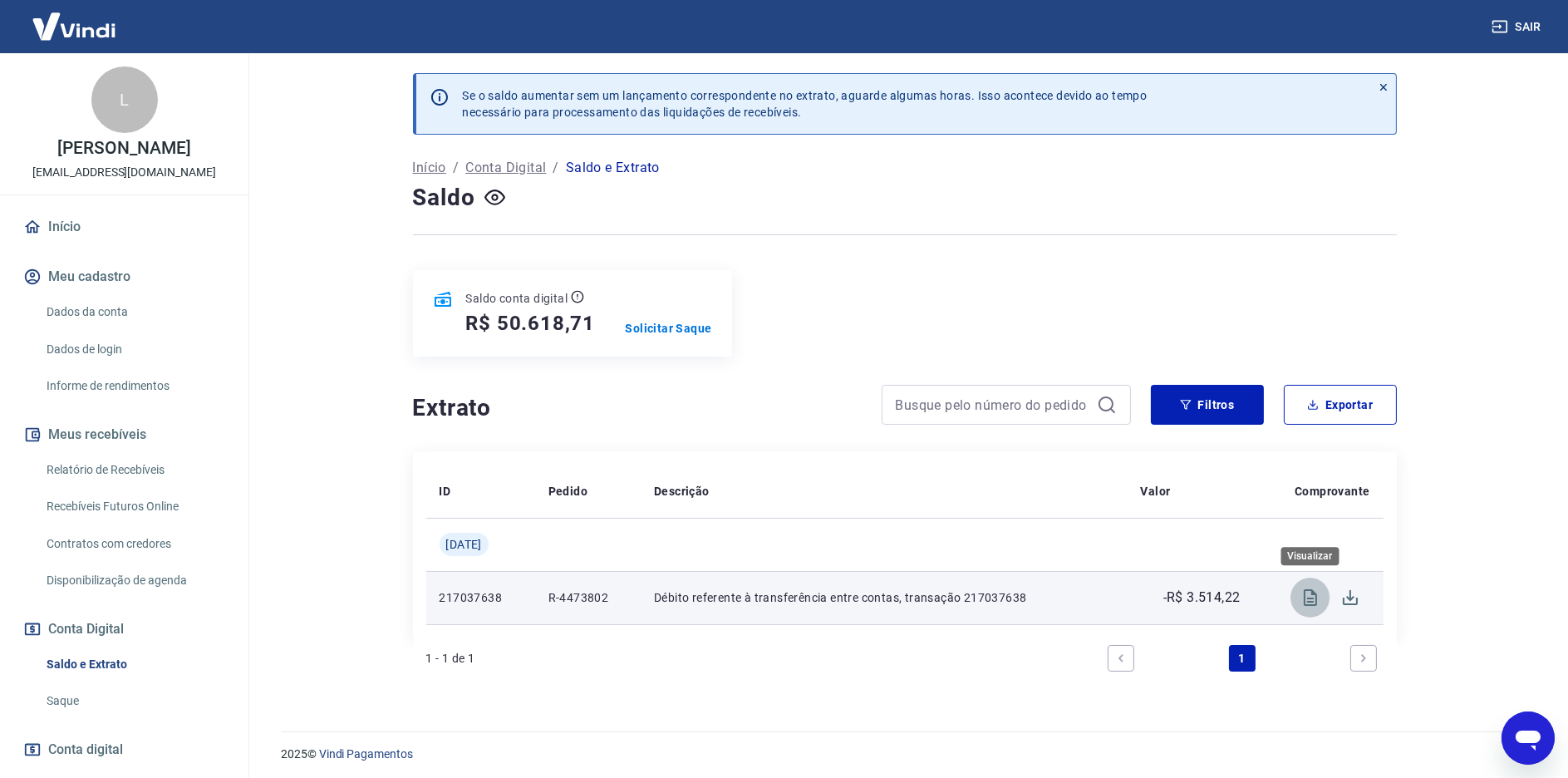 click 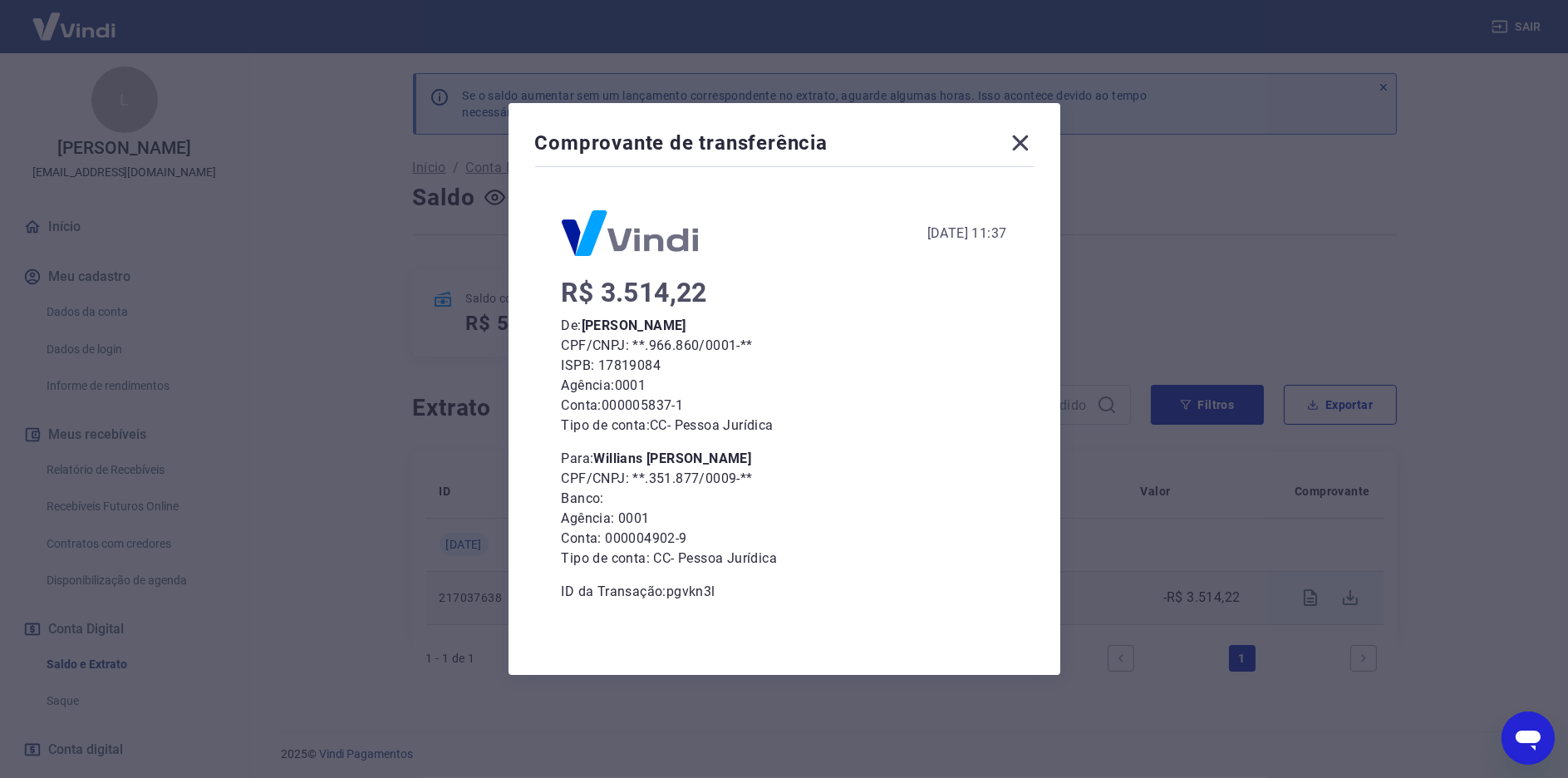 click 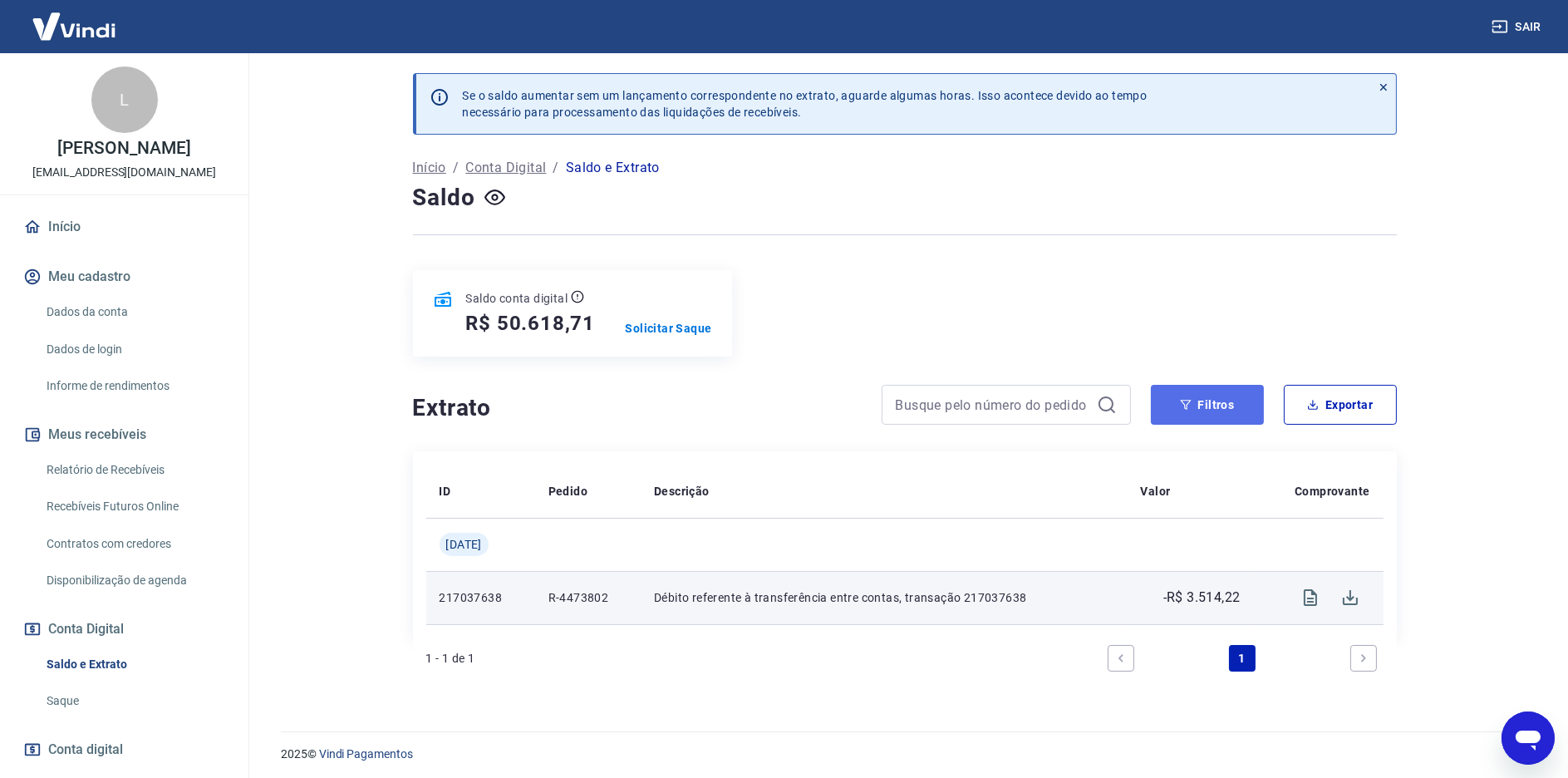 click on "Filtros" at bounding box center (1207, 405) 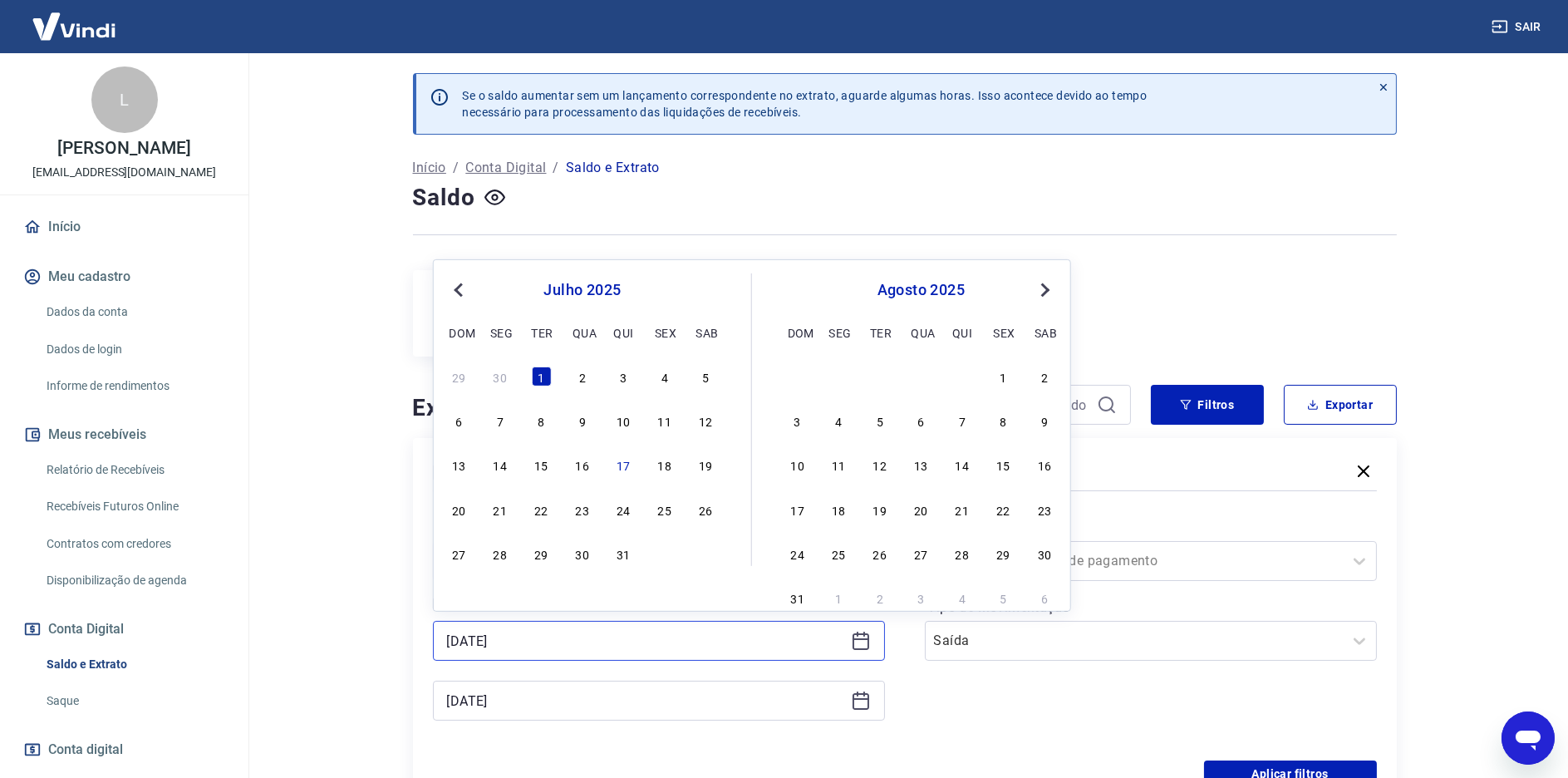 drag, startPoint x: 576, startPoint y: 642, endPoint x: 275, endPoint y: 618, distance: 301.95529 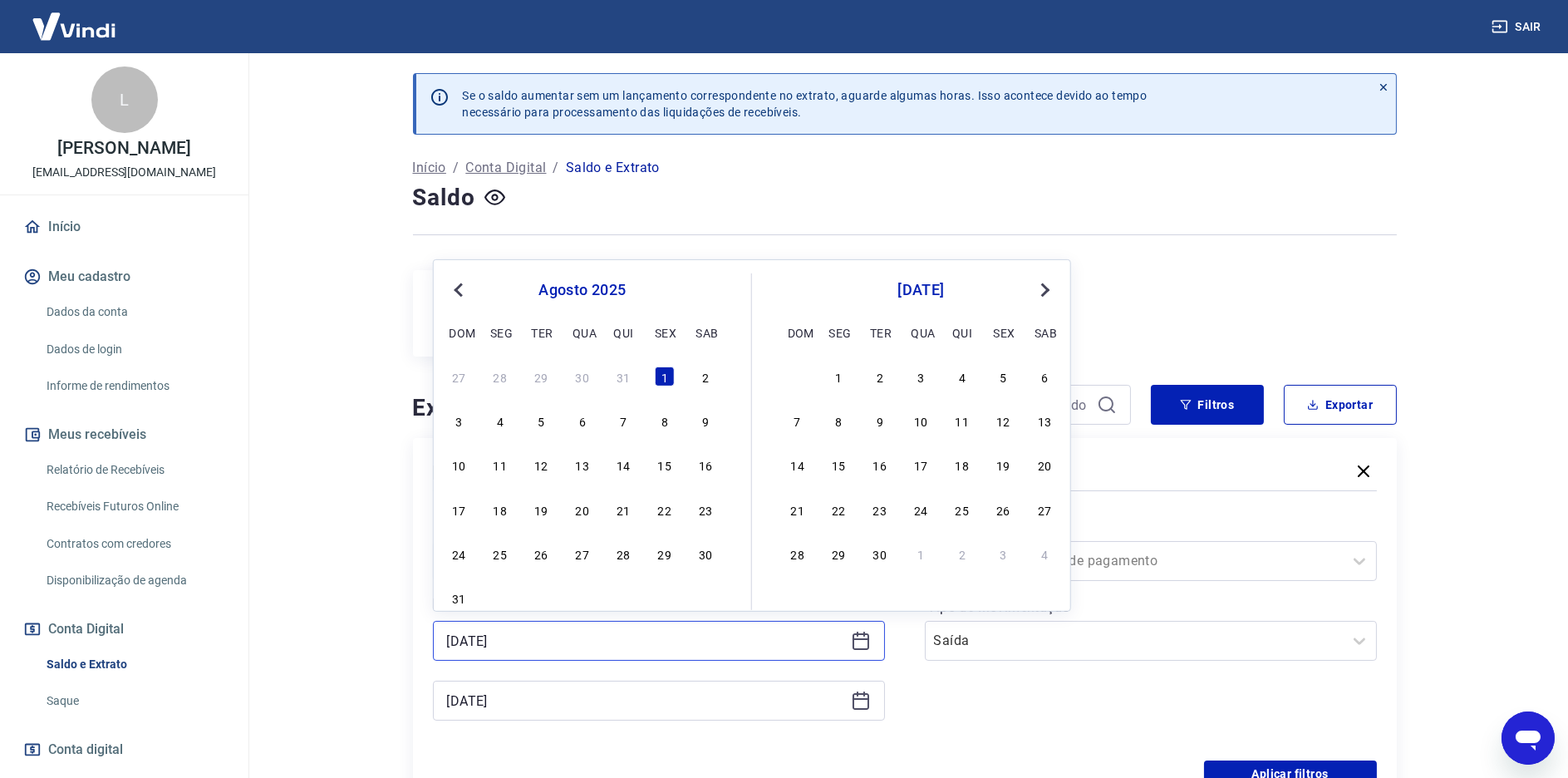 drag, startPoint x: 427, startPoint y: 636, endPoint x: 289, endPoint y: 620, distance: 138.92444 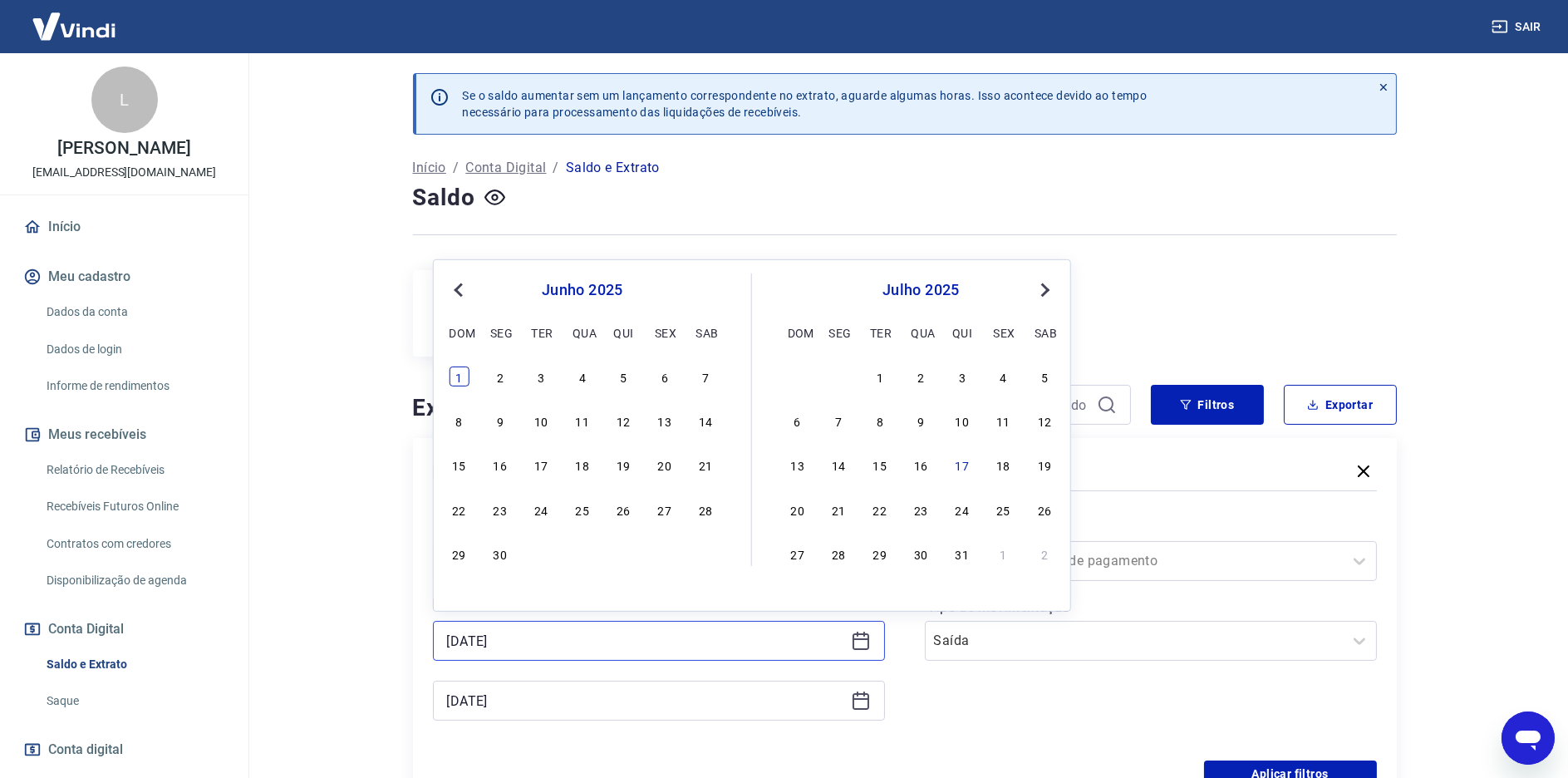 type on "[DATE]" 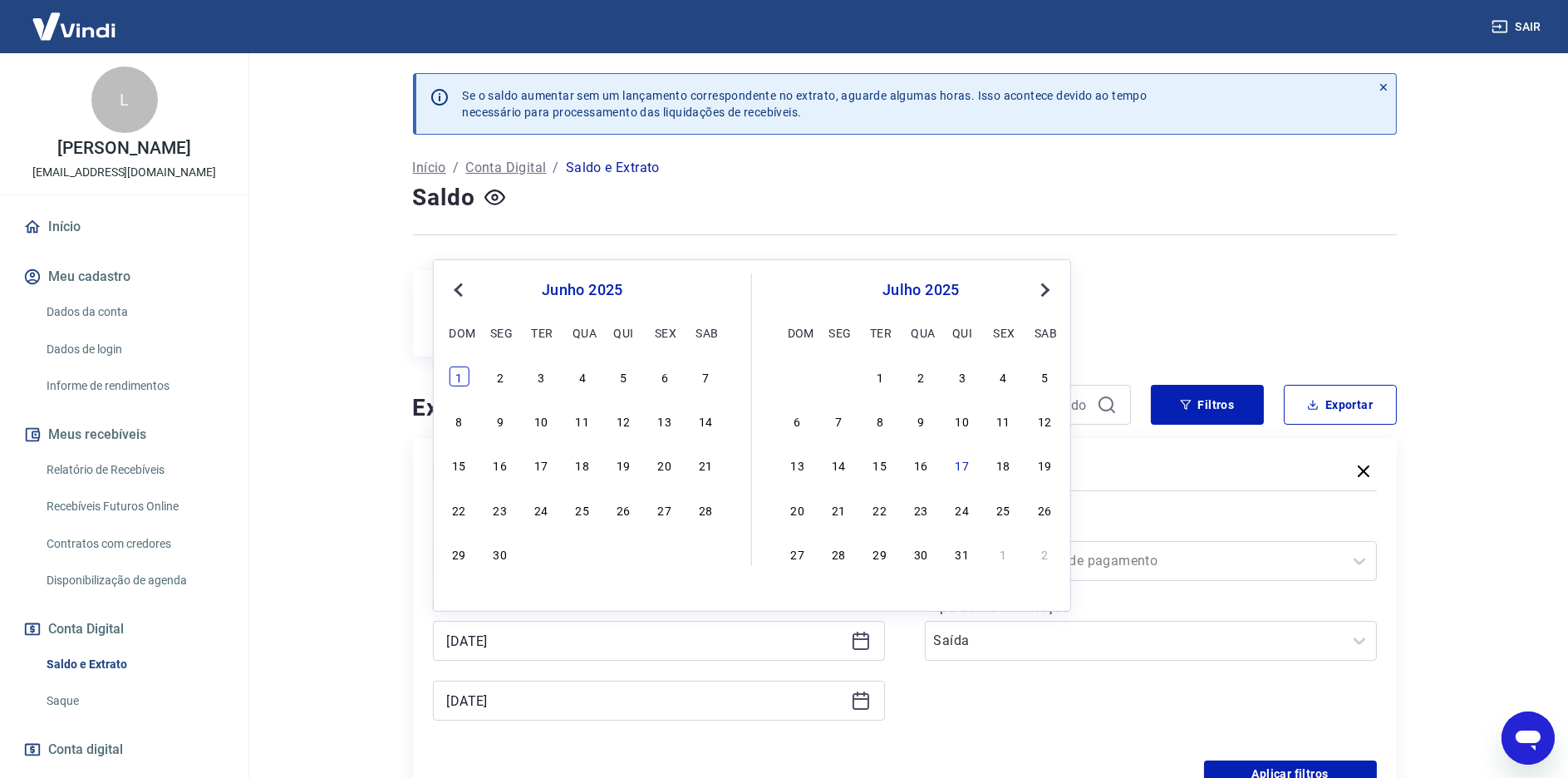 click on "1" at bounding box center [459, 377] 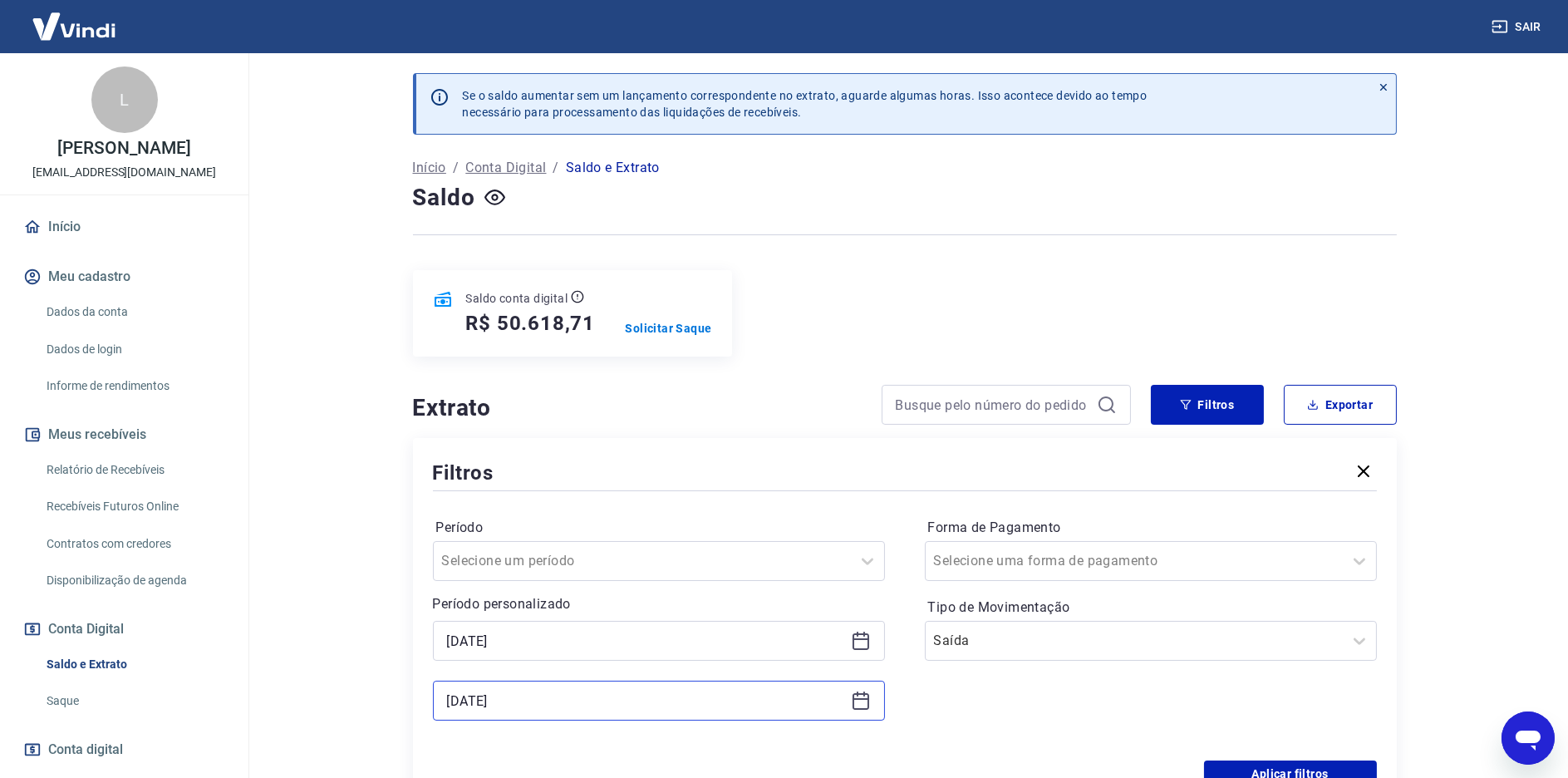 click on "[DATE]" at bounding box center [646, 701] 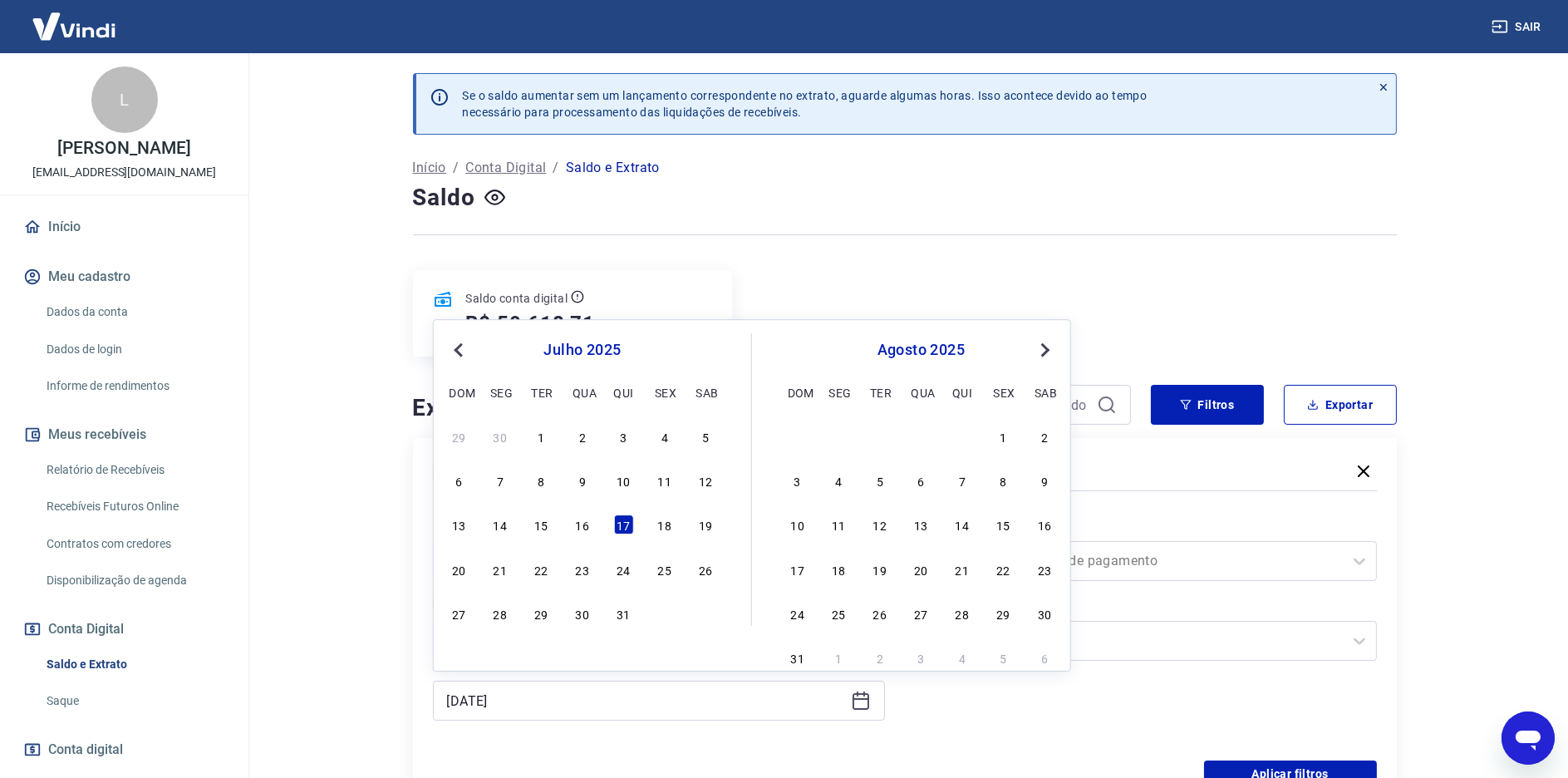 click on "Previous Month" at bounding box center (460, 349) 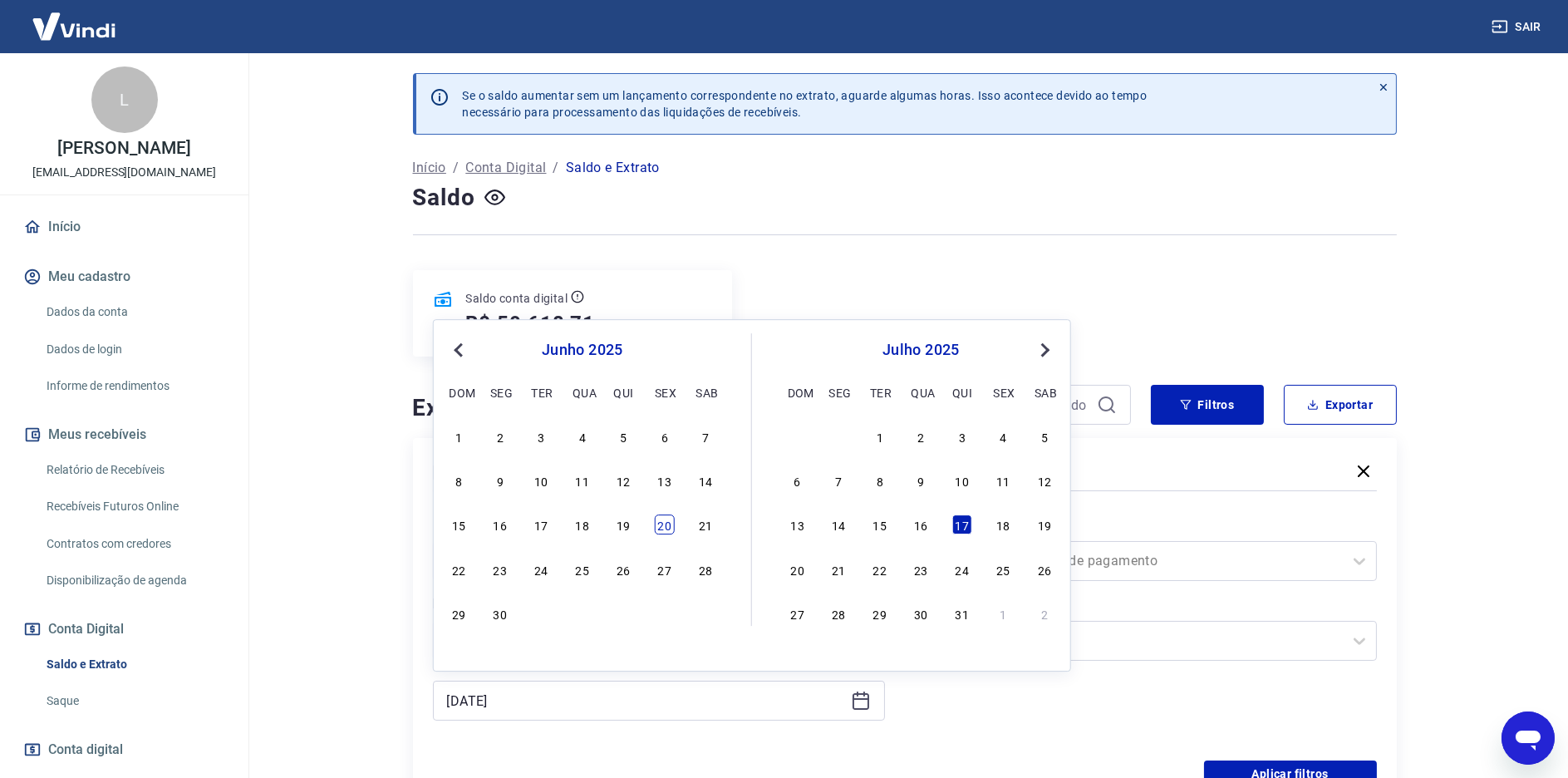 click on "20" at bounding box center (665, 525) 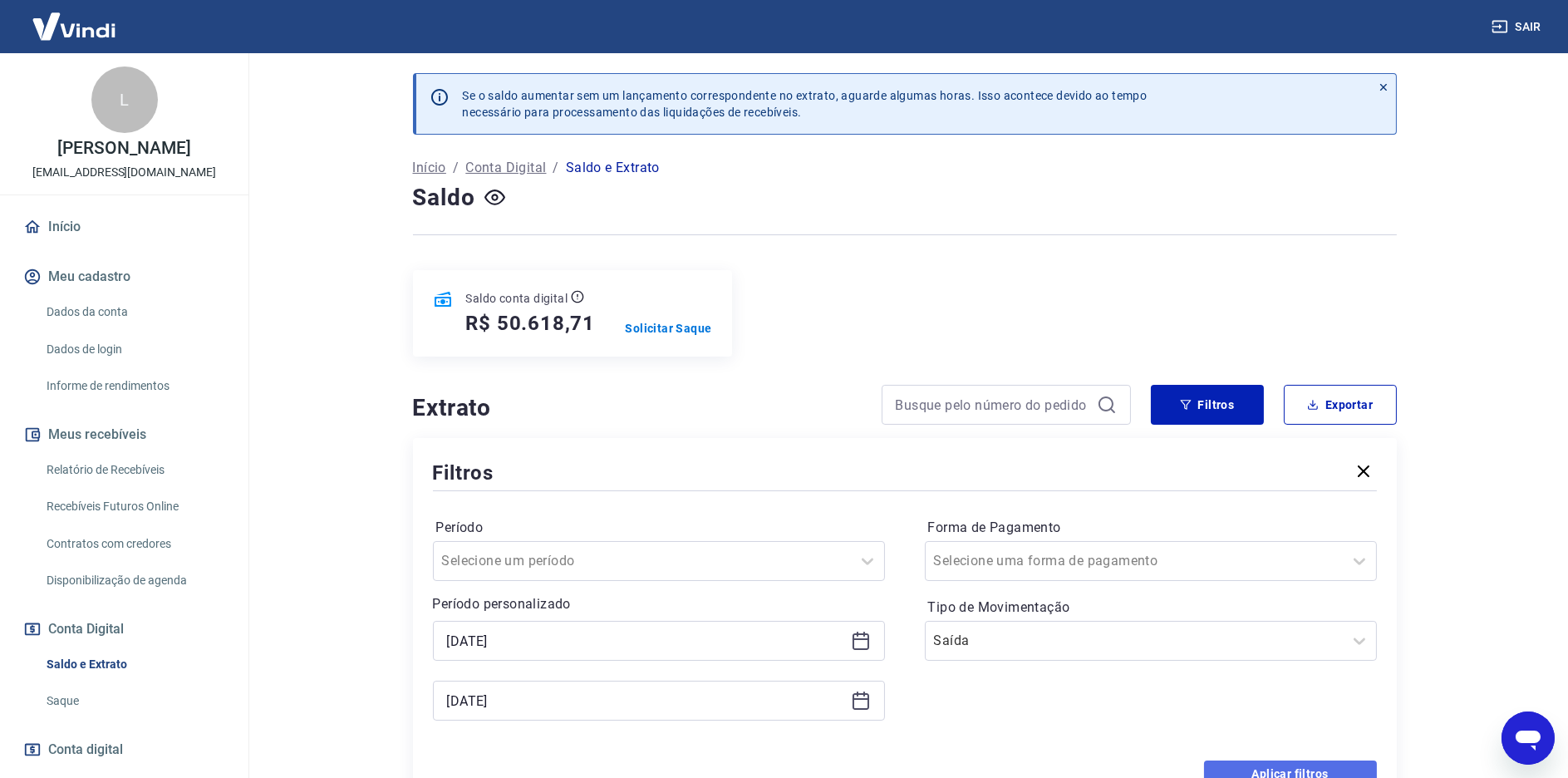 click on "Aplicar filtros" at bounding box center (1290, 774) 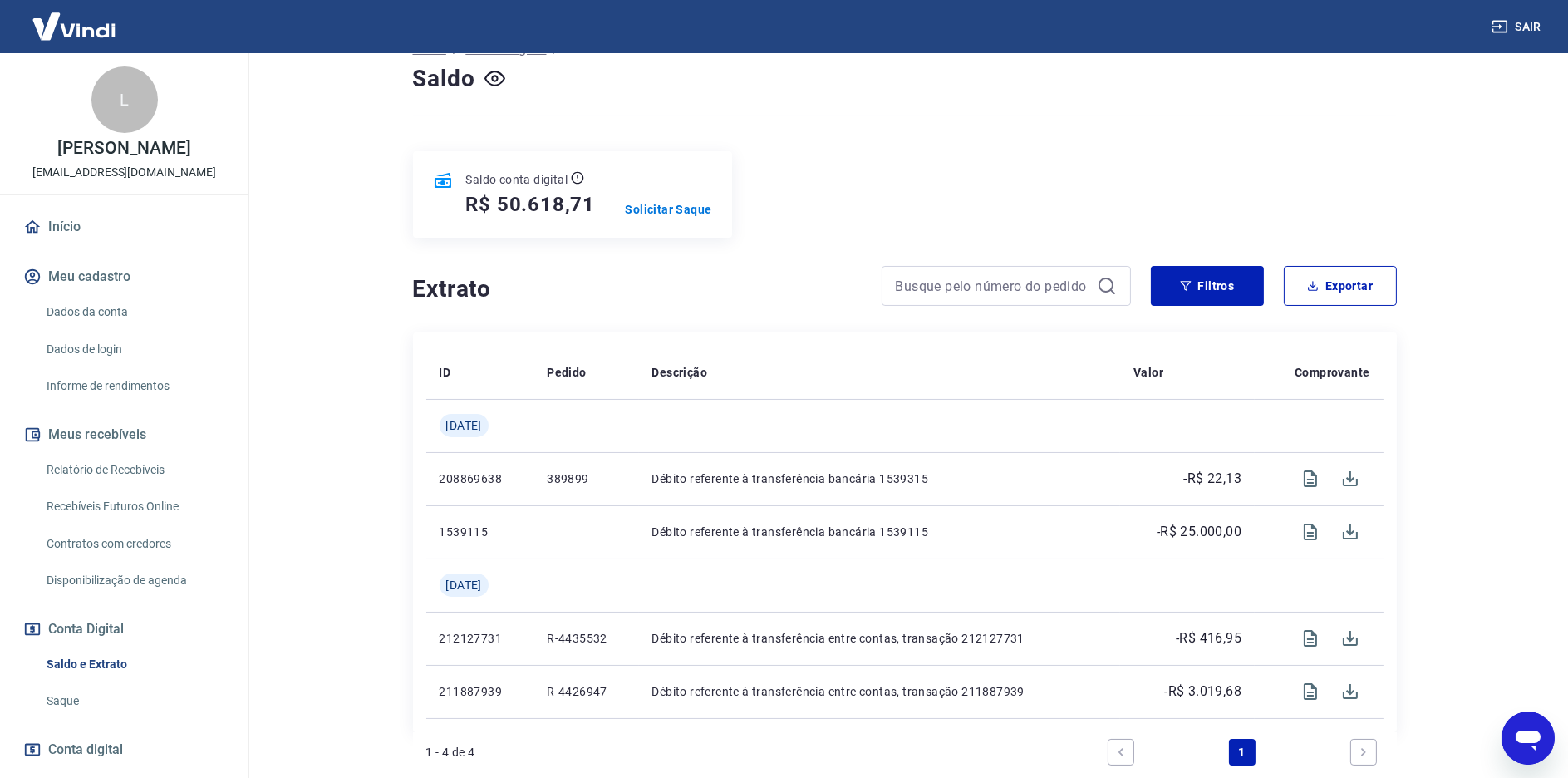 scroll, scrollTop: 128, scrollLeft: 0, axis: vertical 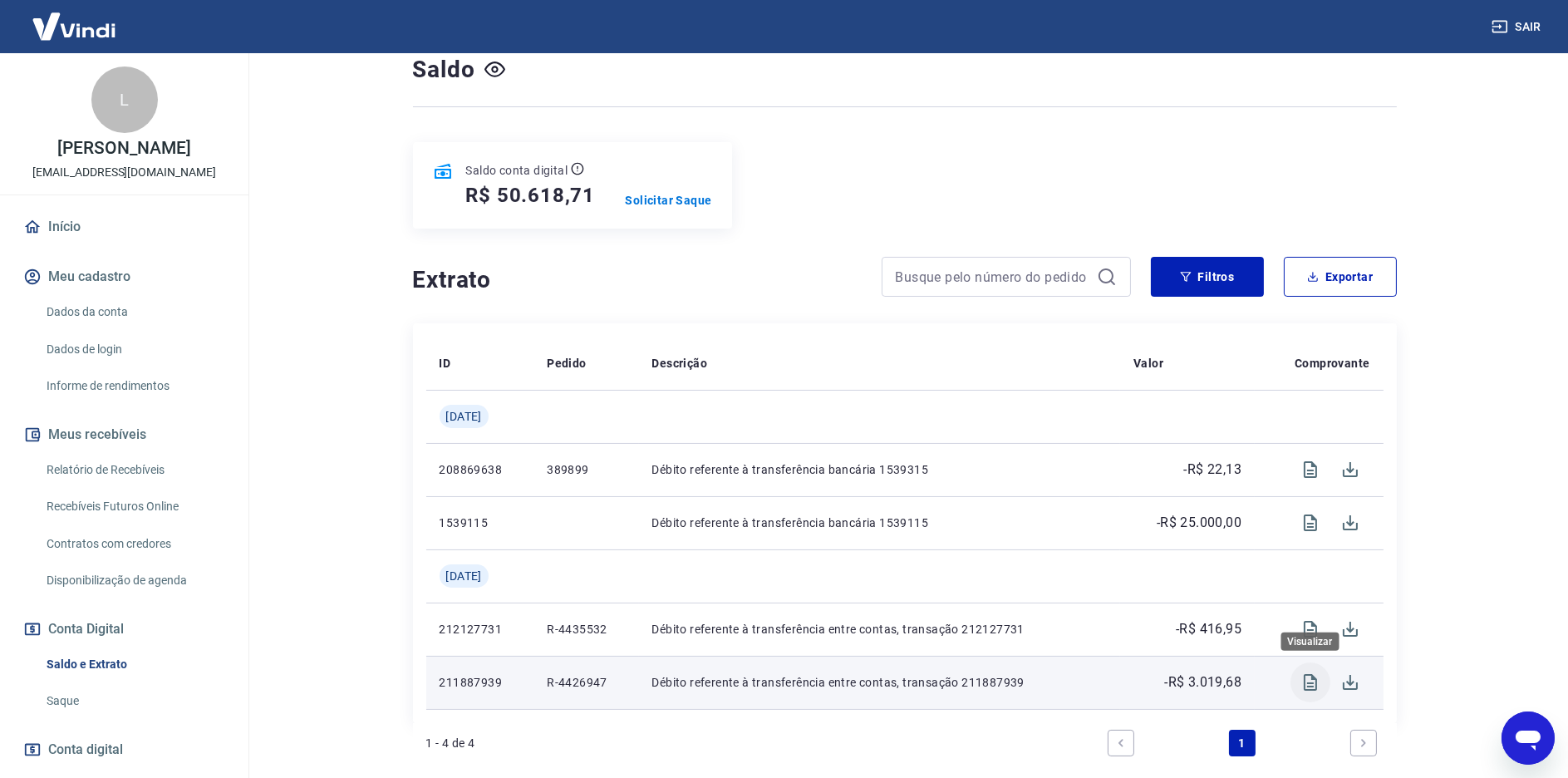 click 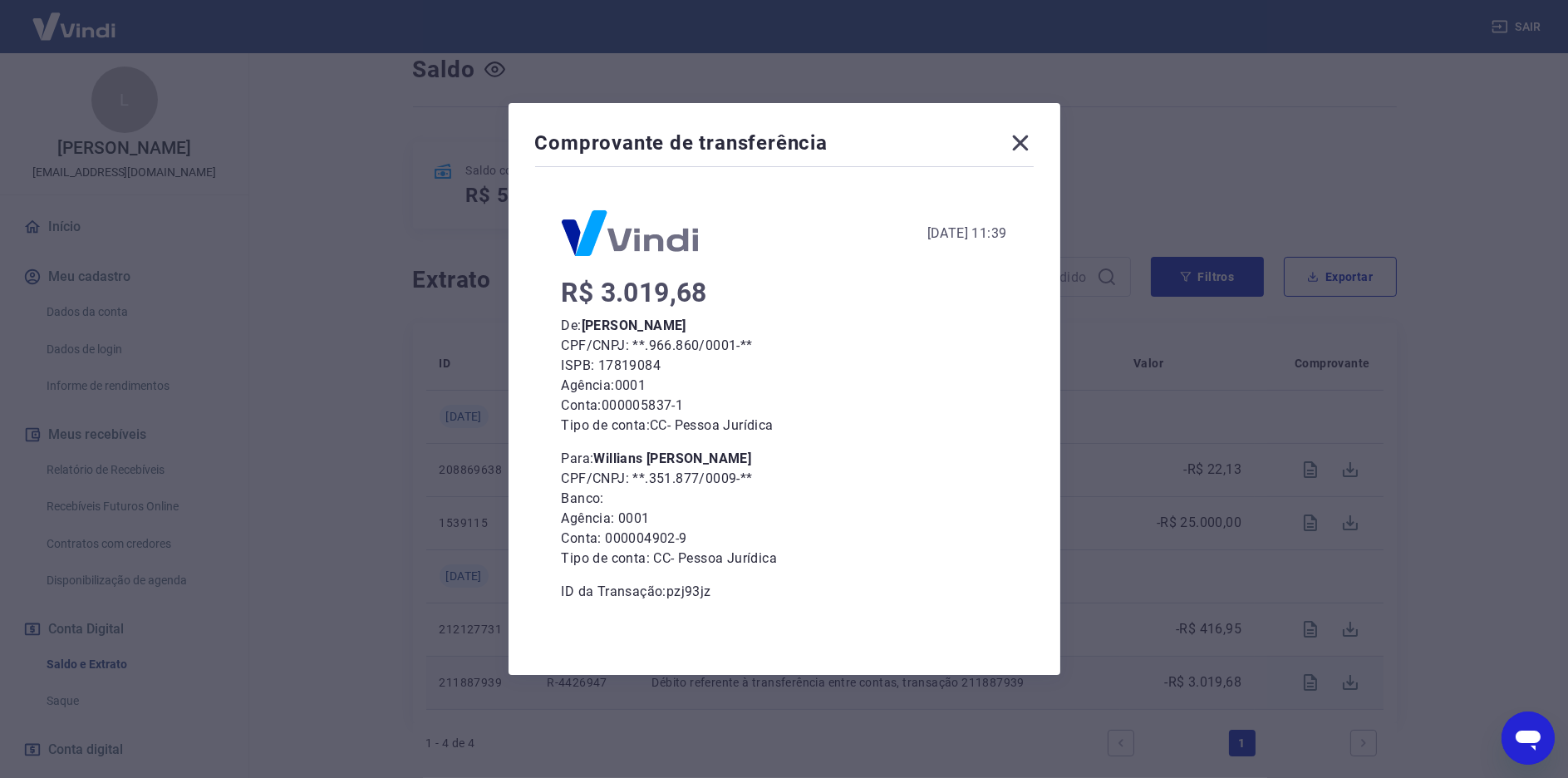 click 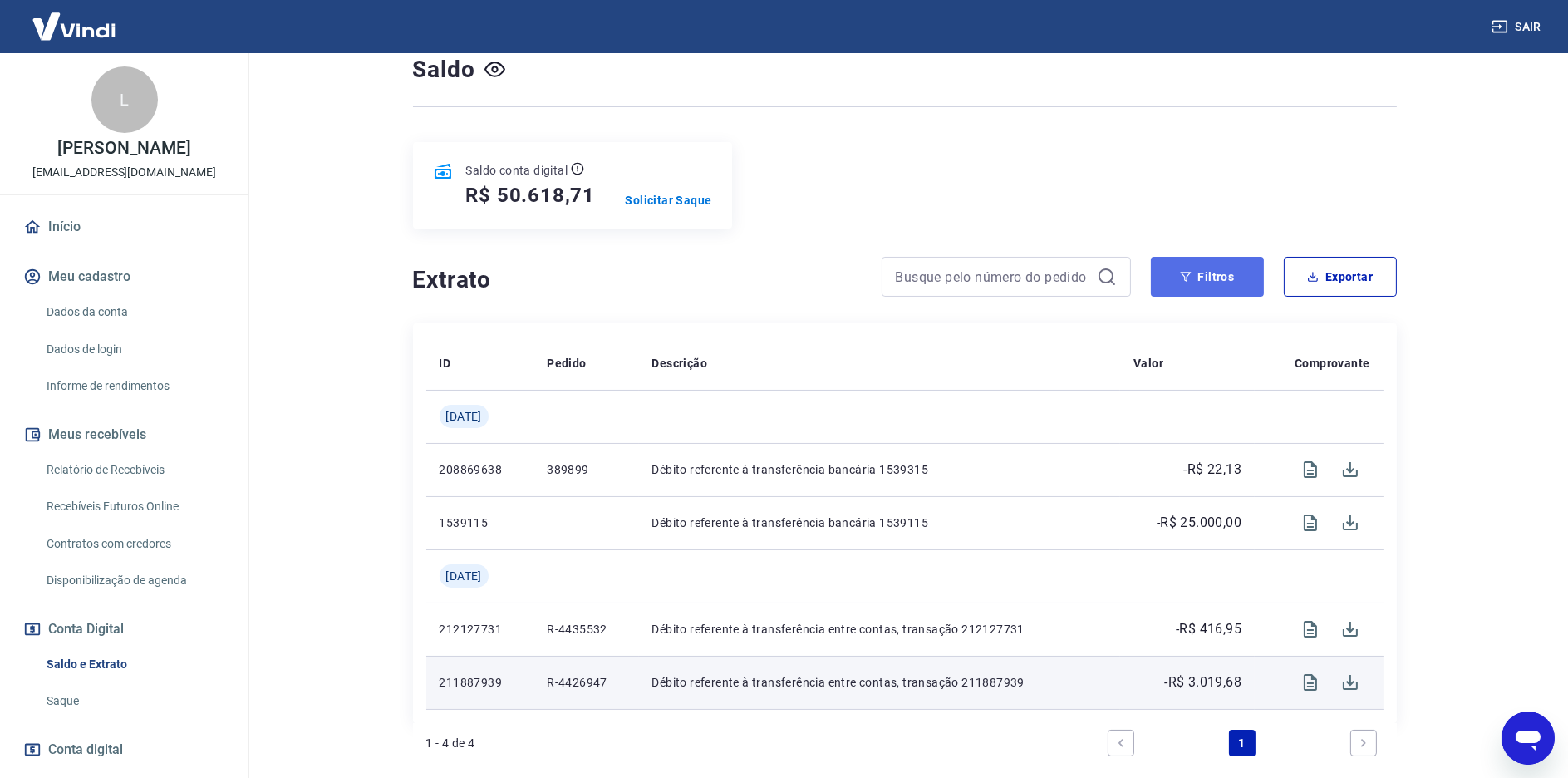 click on "Filtros" at bounding box center (1207, 277) 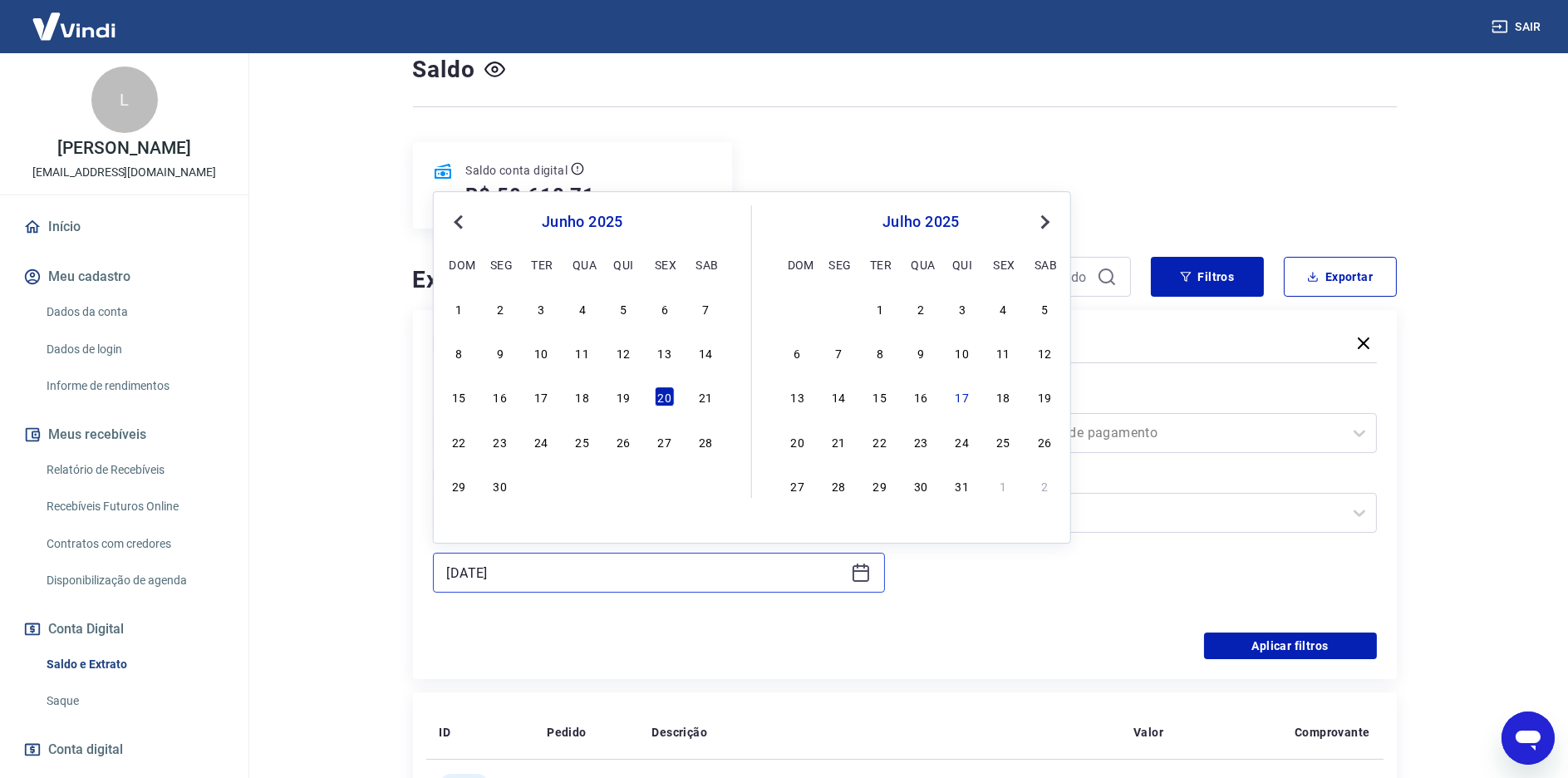 click on "[DATE]" at bounding box center (646, 573) 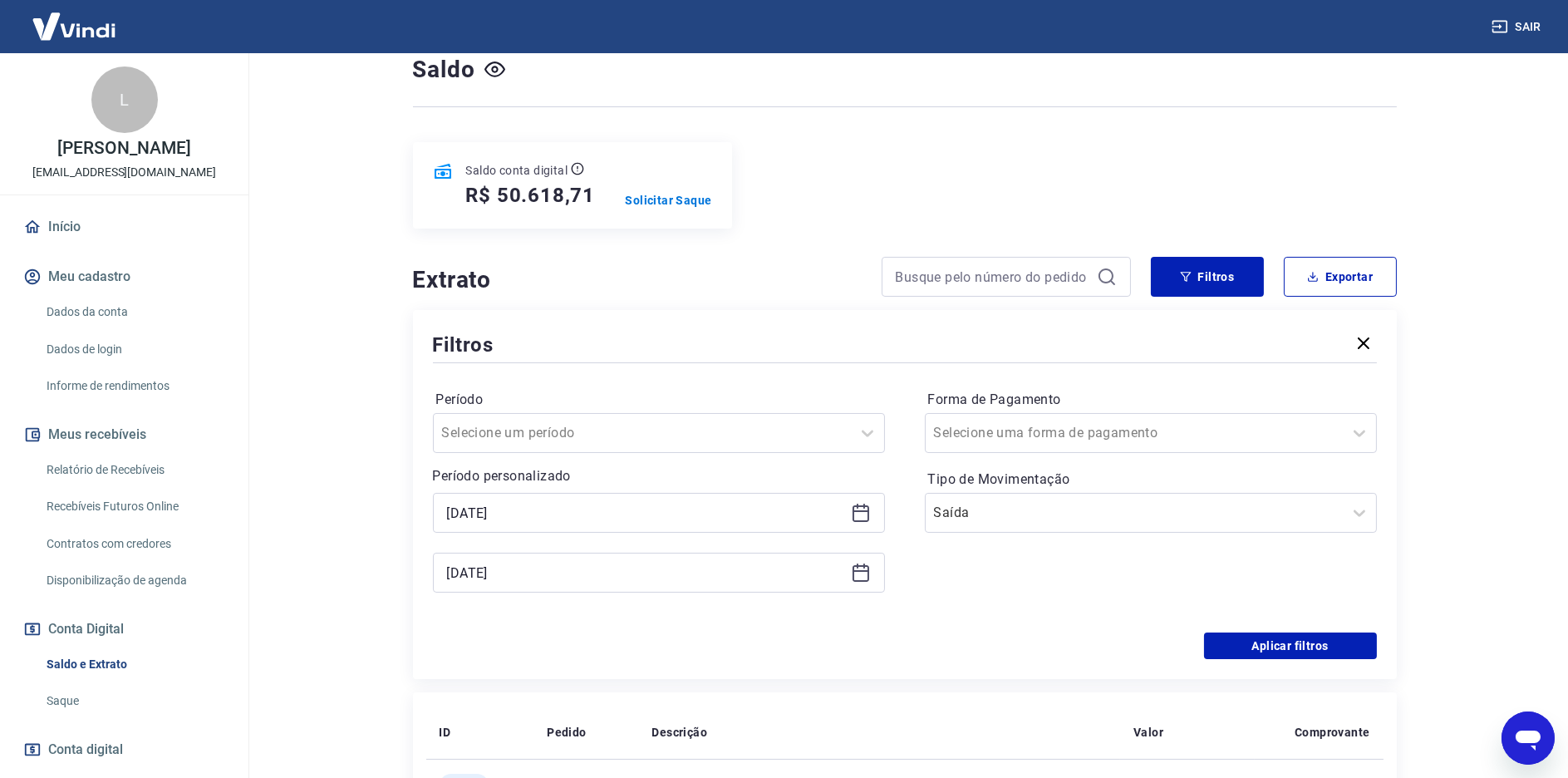 click on "Período Selecione um período Período personalizado [DATE] [DATE] Forma de Pagamento Selecione uma forma de pagamento Tipo de Movimentação Saída" at bounding box center (905, 500) 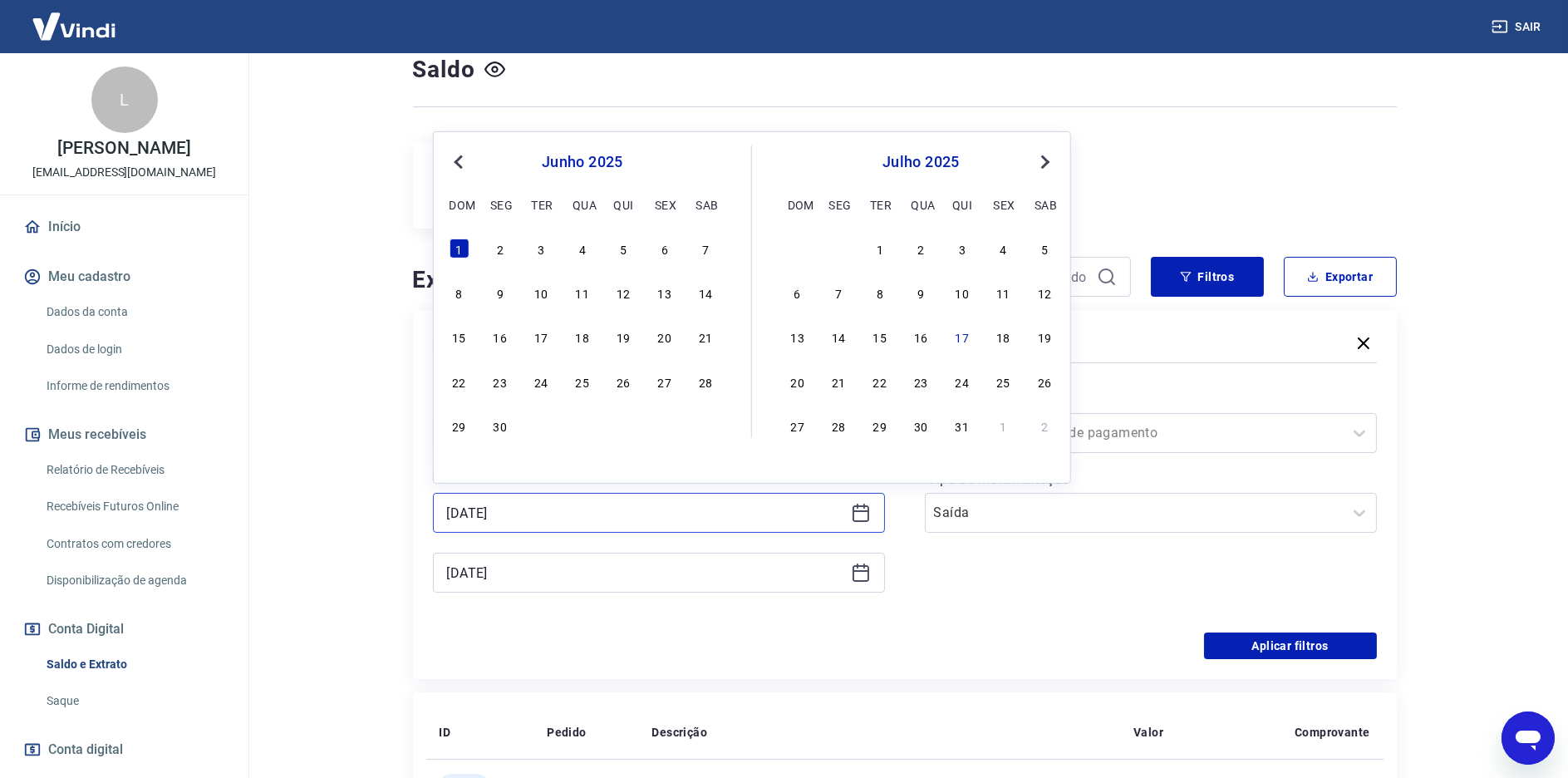 drag, startPoint x: 538, startPoint y: 512, endPoint x: 376, endPoint y: 514, distance: 162.01235 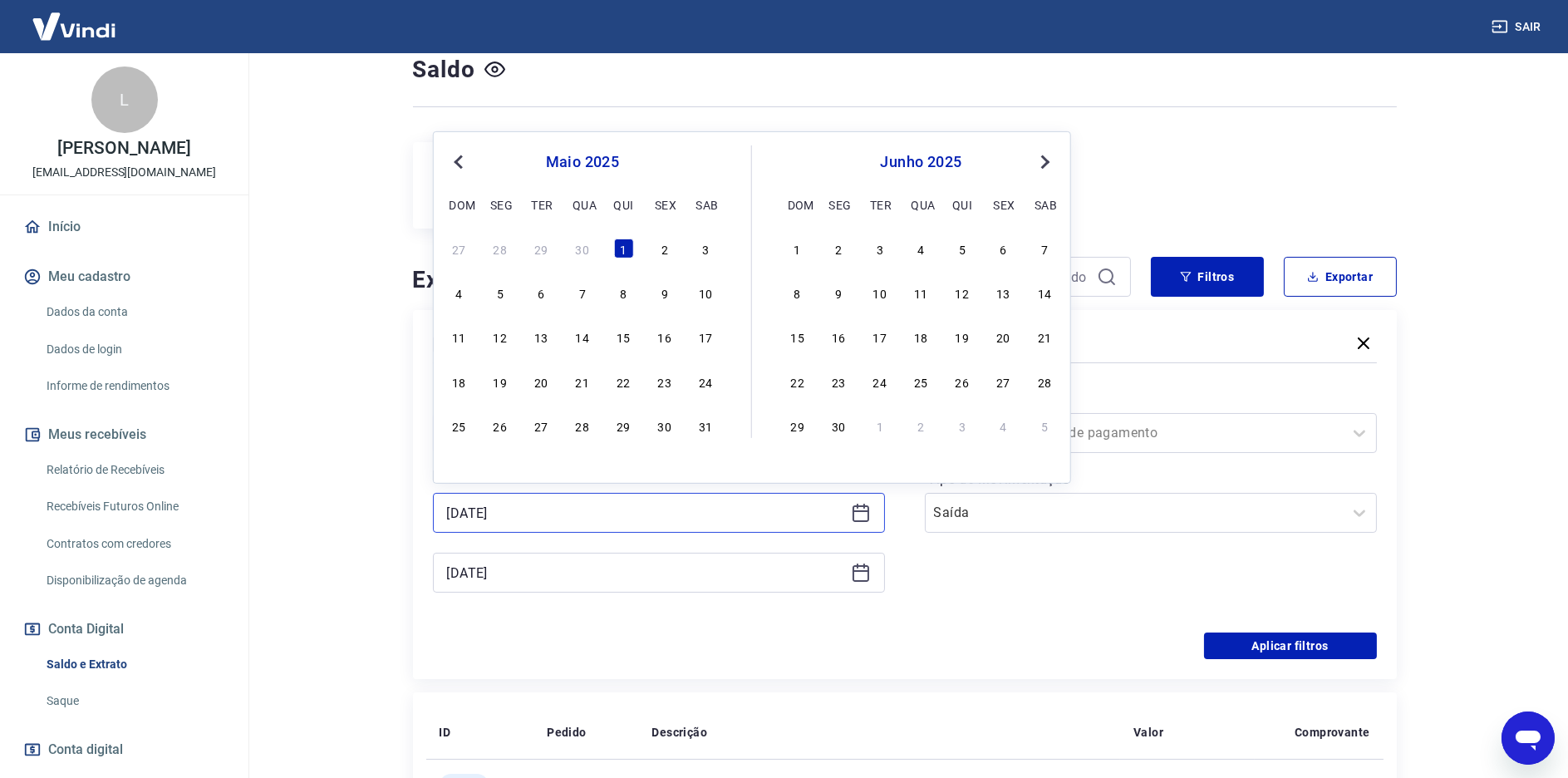 type on "[DATE]" 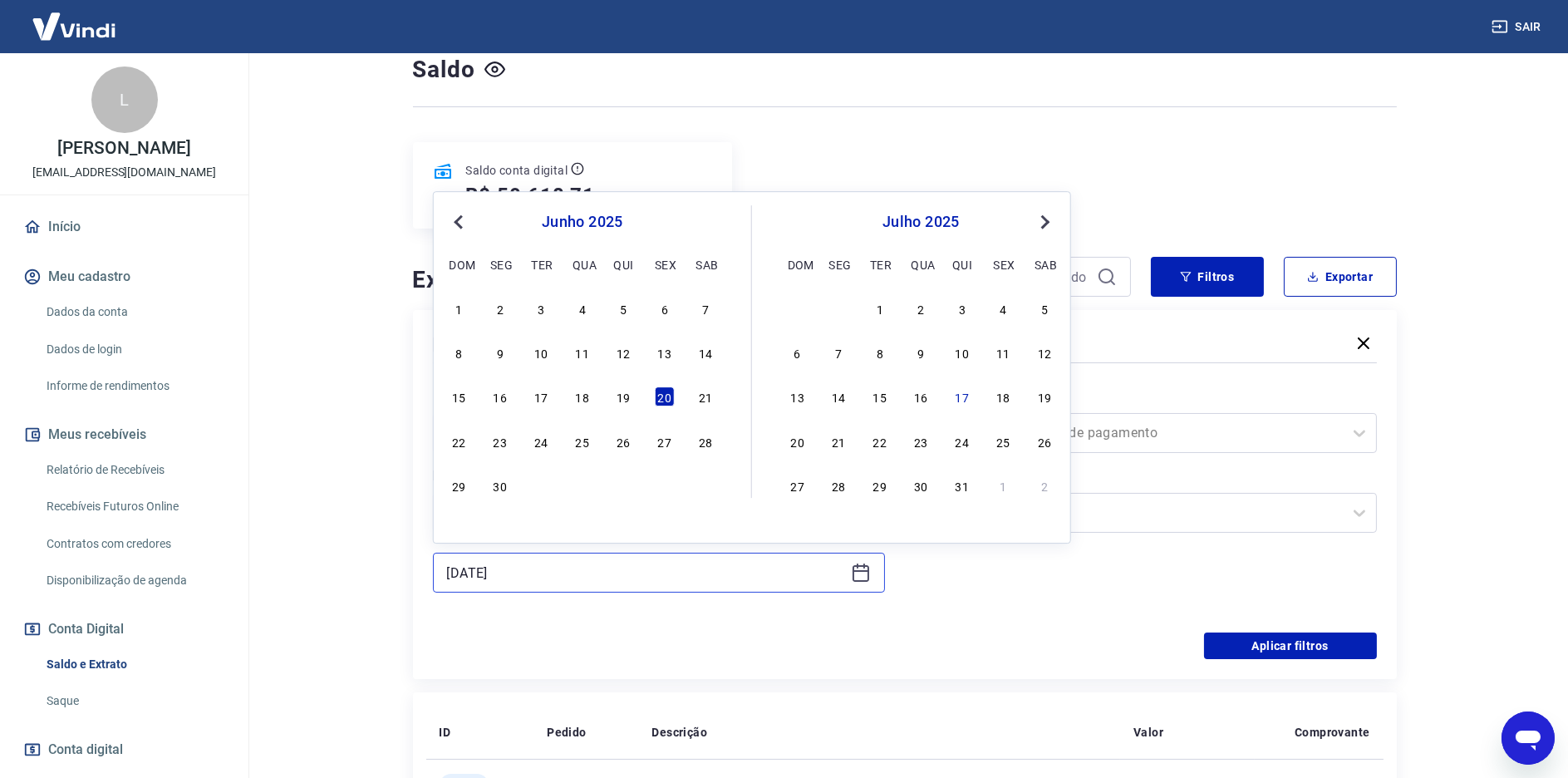 drag, startPoint x: 437, startPoint y: 575, endPoint x: 325, endPoint y: 575, distance: 112 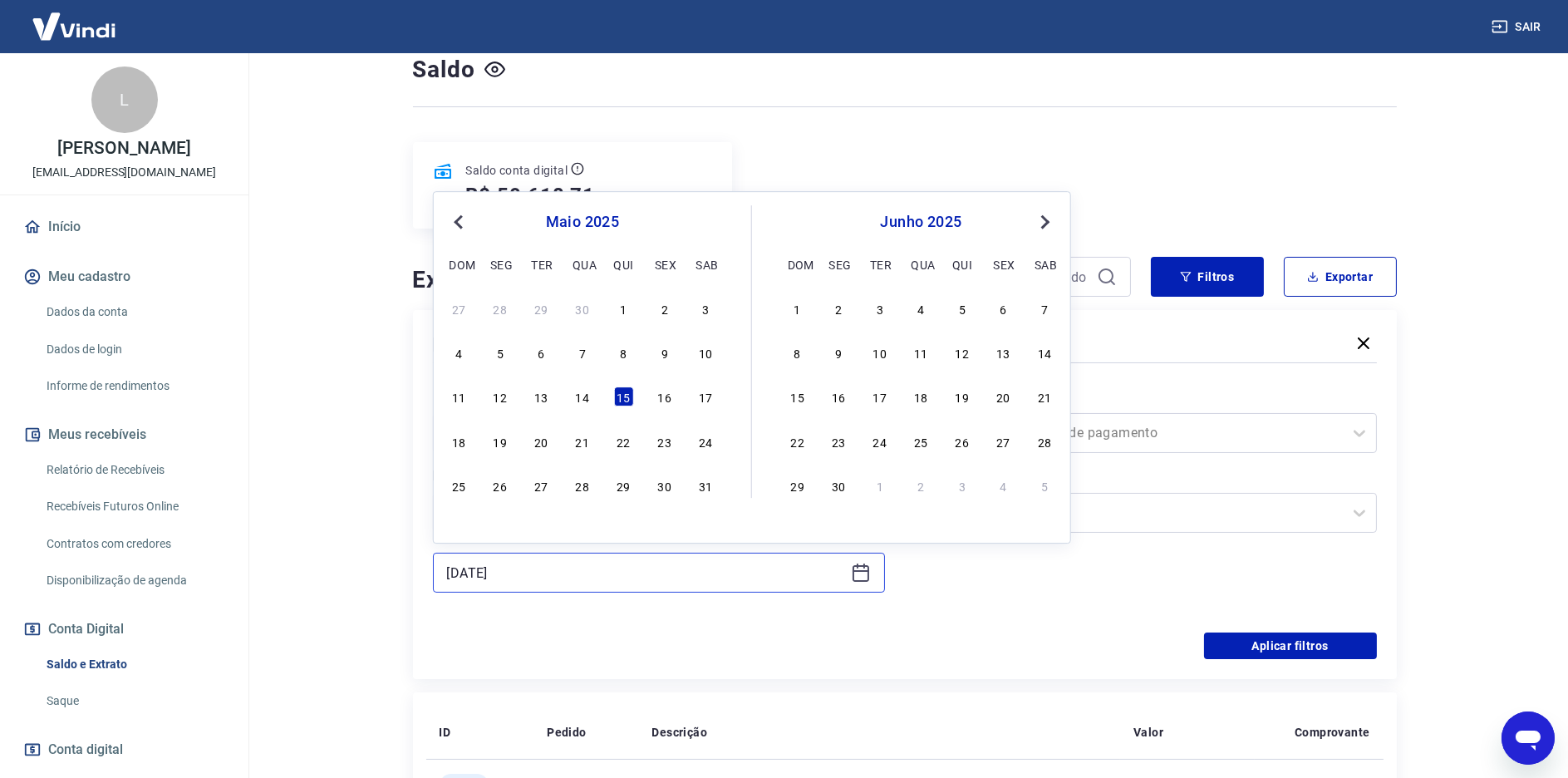 type on "[DATE]" 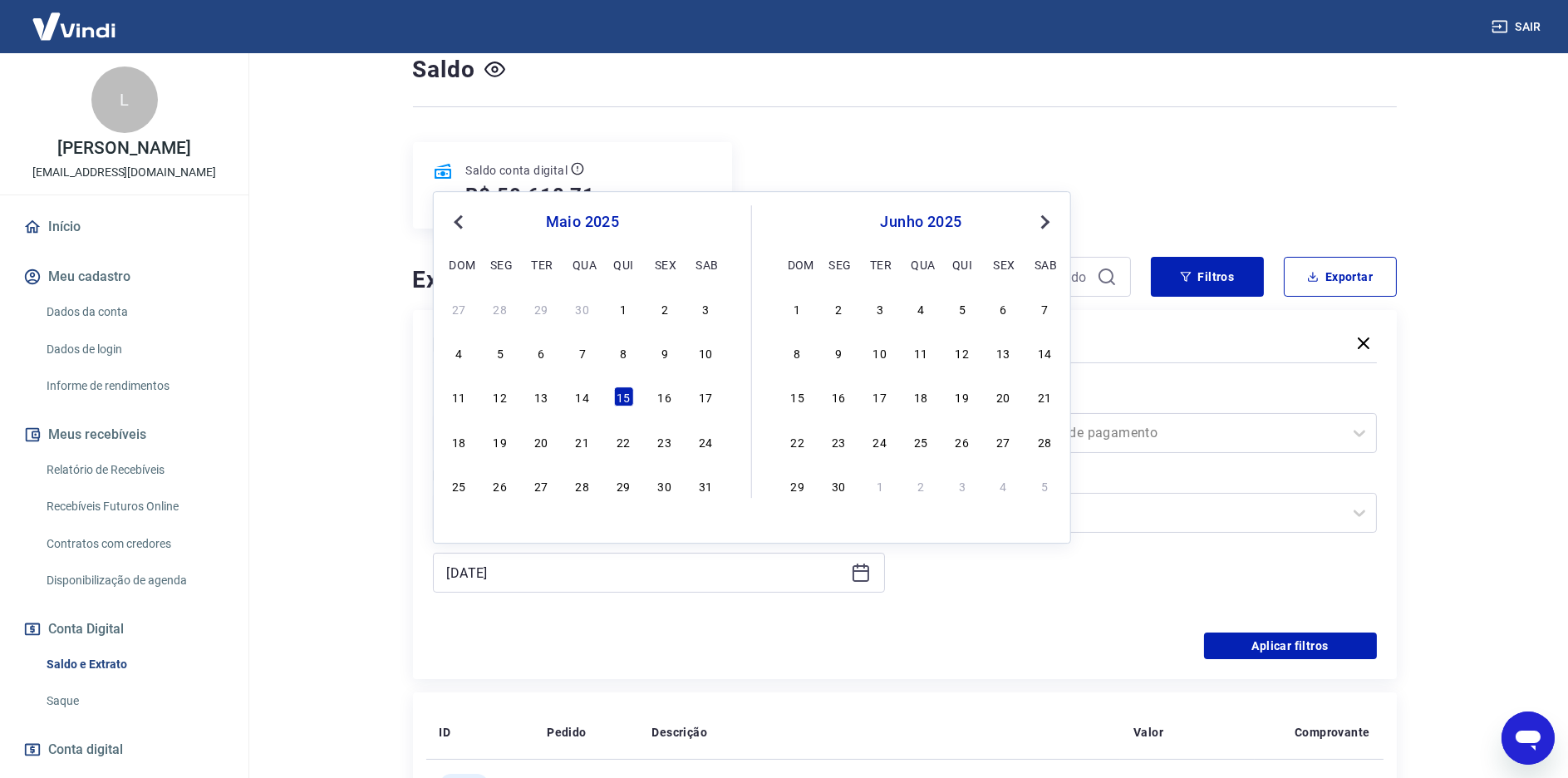 click on "Forma de Pagamento Selecione uma forma de pagamento Tipo de Movimentação Saída" at bounding box center [1151, 500] 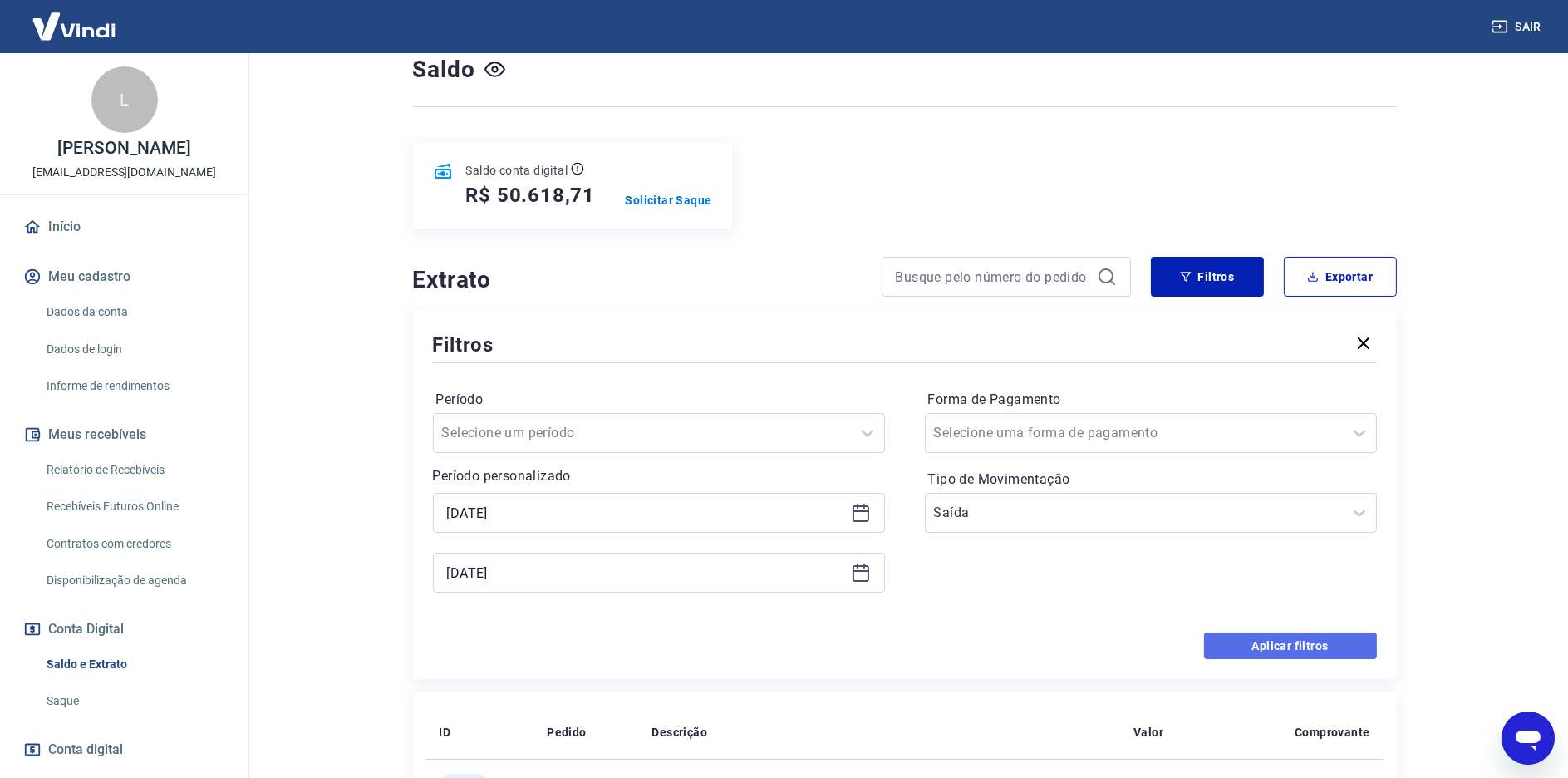 click on "Aplicar filtros" at bounding box center (1290, 646) 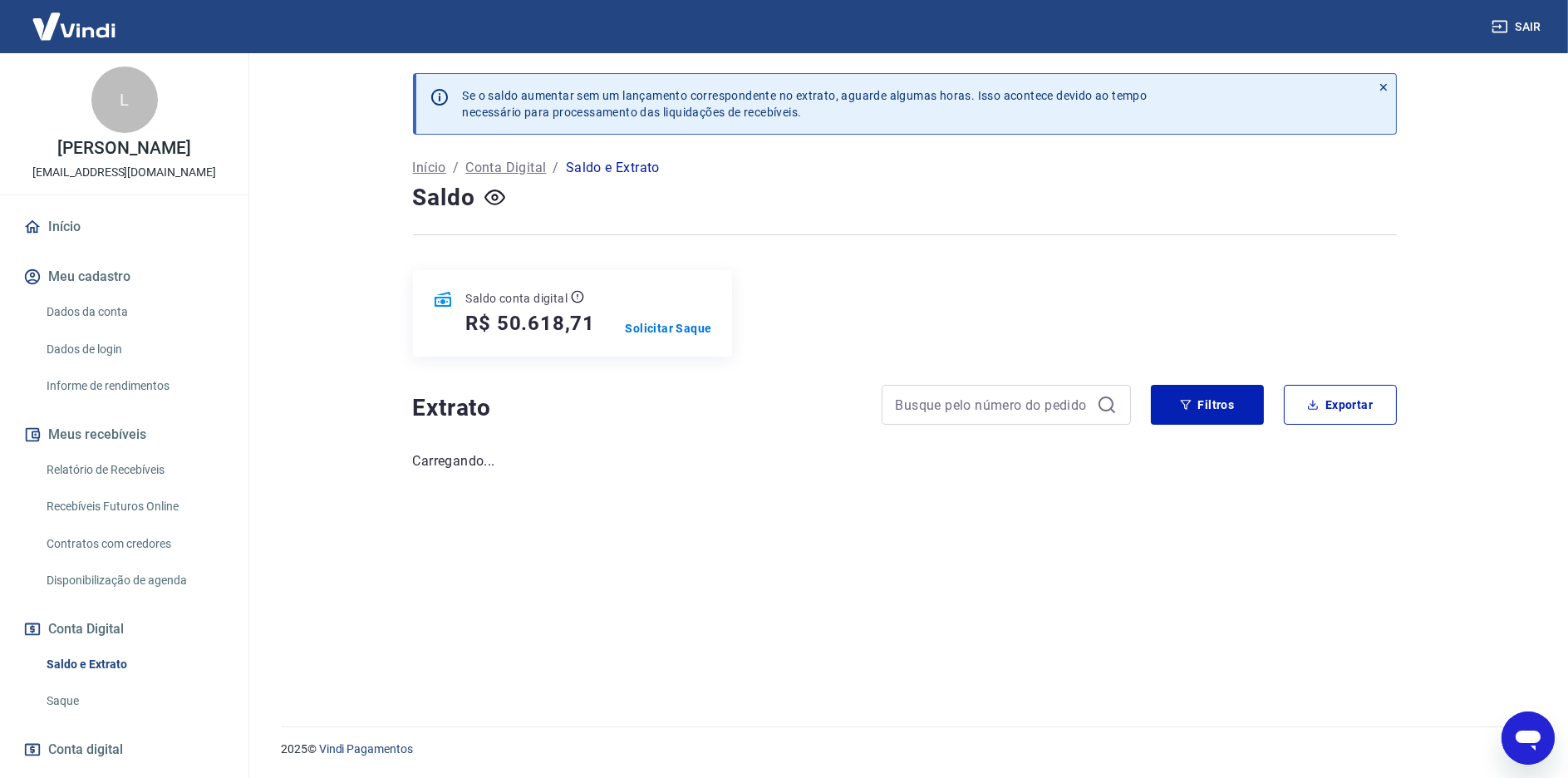scroll, scrollTop: 0, scrollLeft: 0, axis: both 